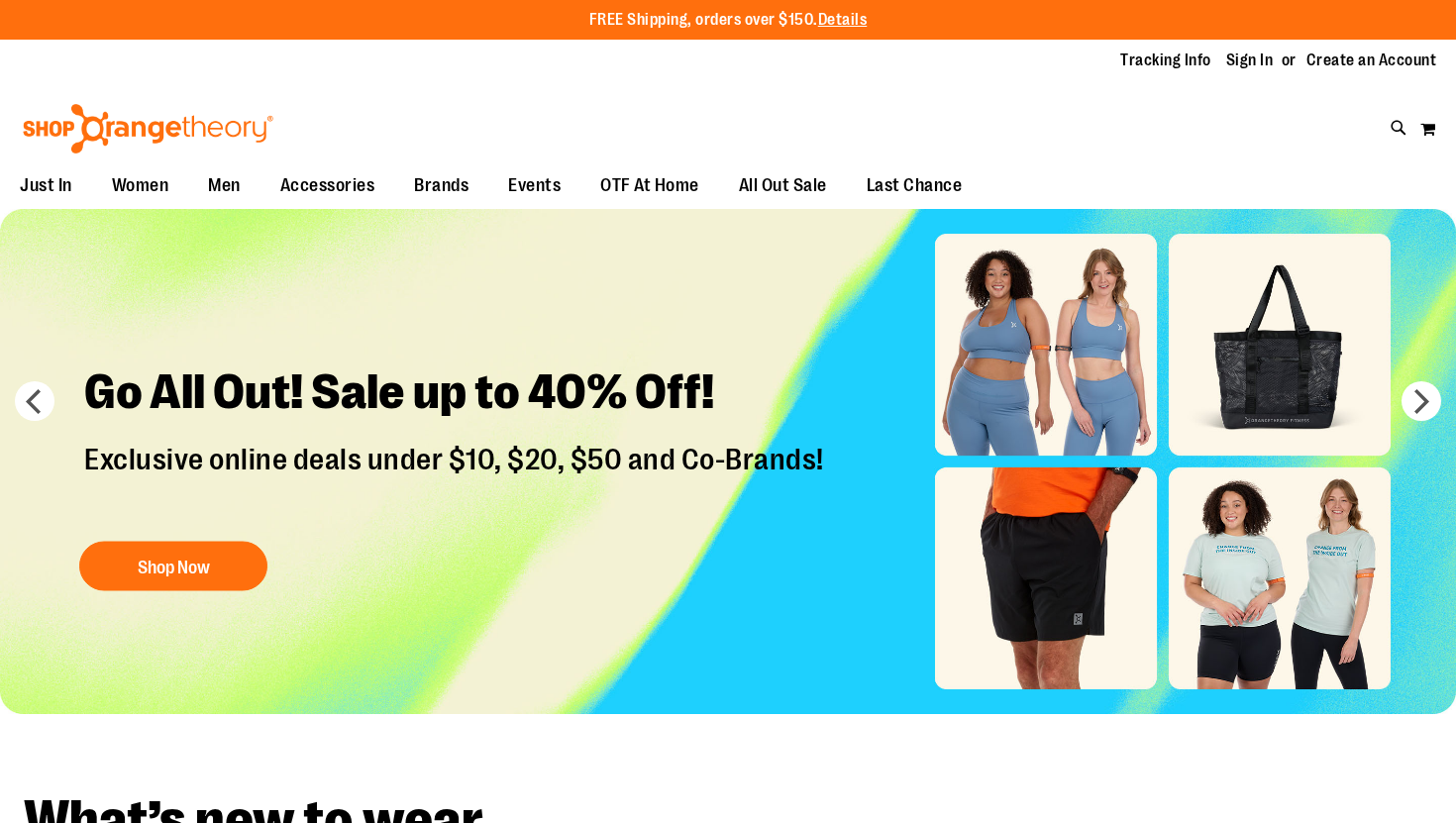 scroll, scrollTop: 0, scrollLeft: 0, axis: both 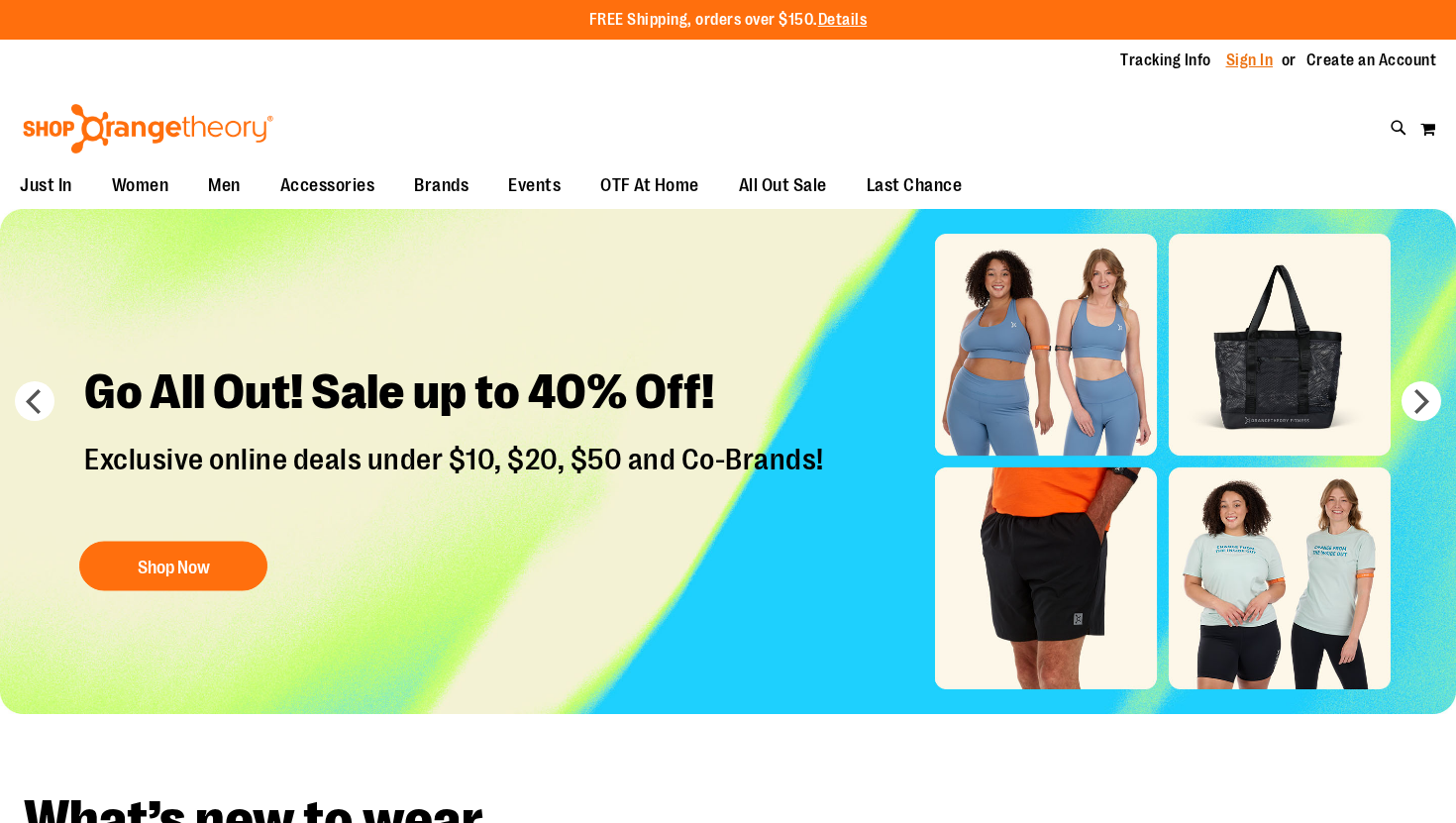 type on "**********" 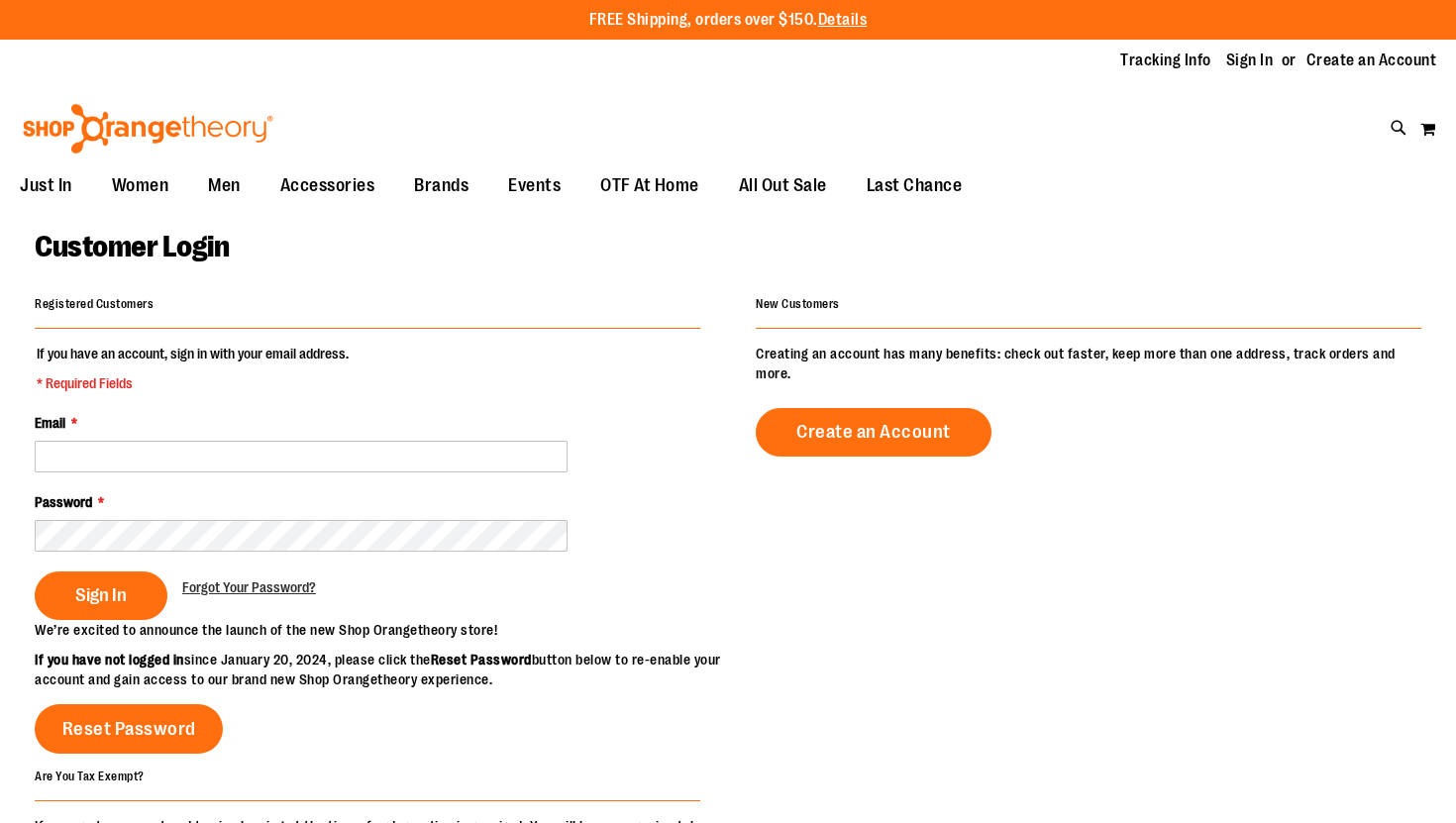 scroll, scrollTop: 0, scrollLeft: 0, axis: both 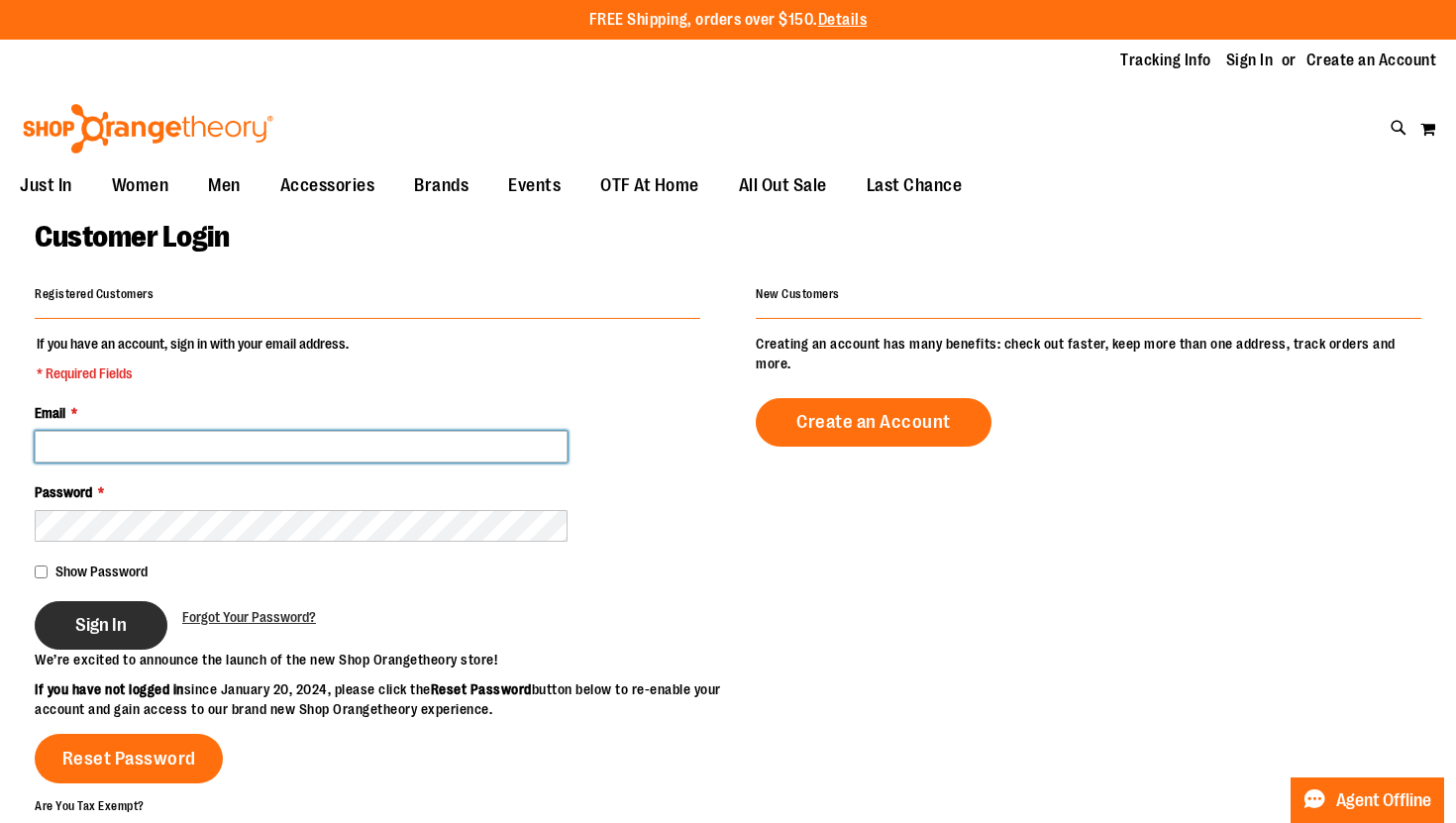 type on "**********" 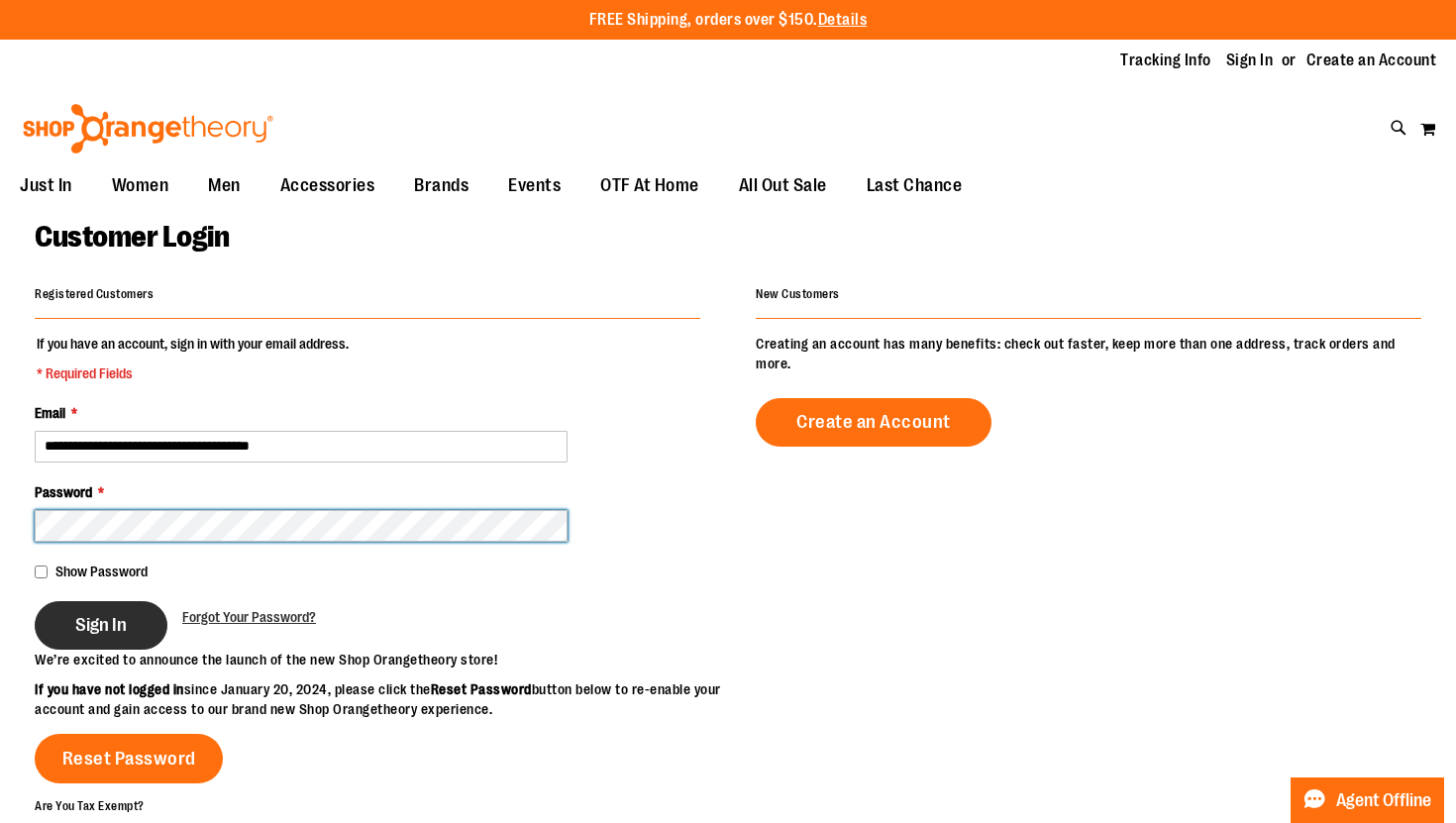 type on "**********" 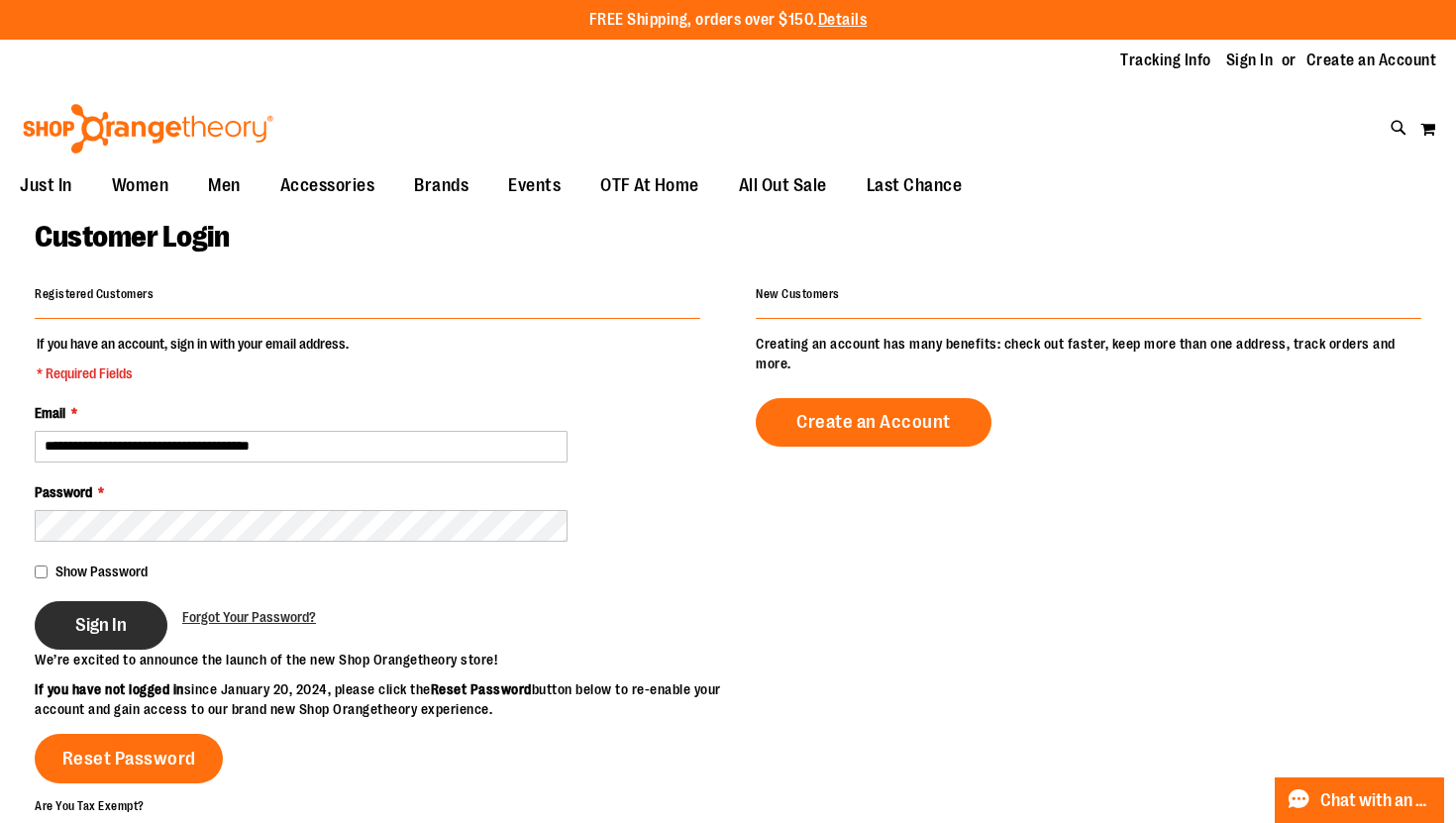 click on "Sign In" at bounding box center (101, 625) 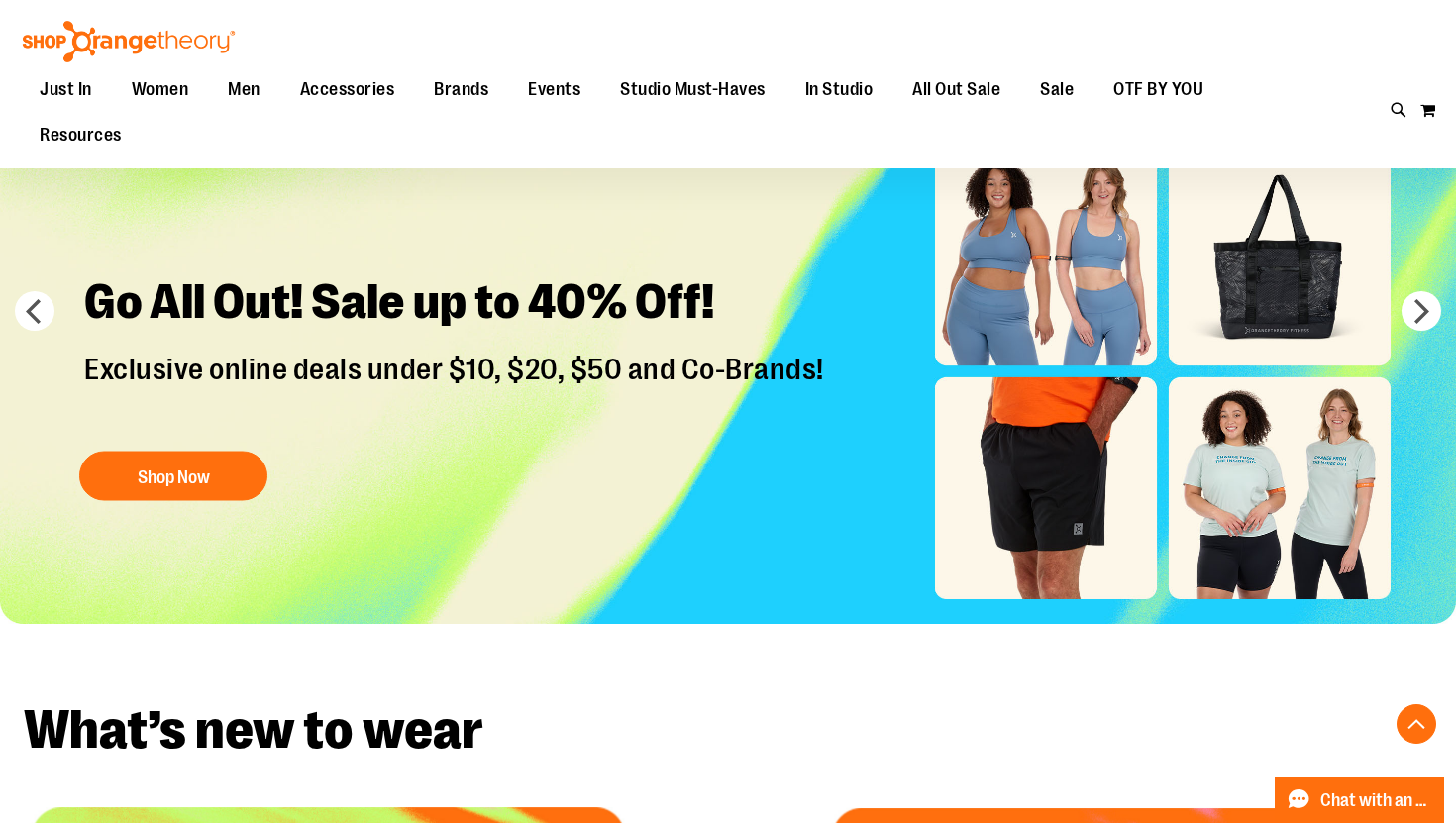 scroll, scrollTop: 0, scrollLeft: 0, axis: both 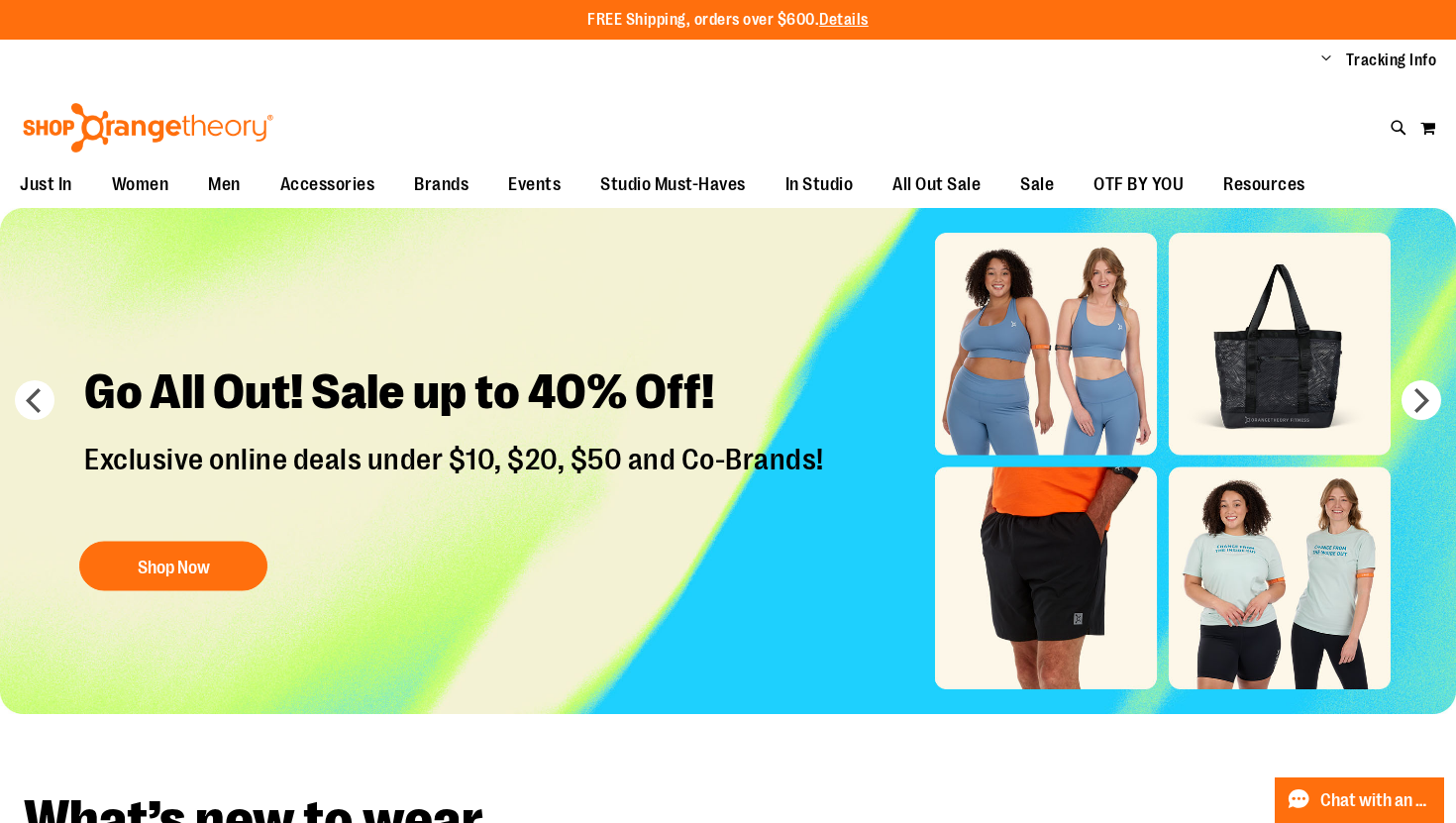type on "**********" 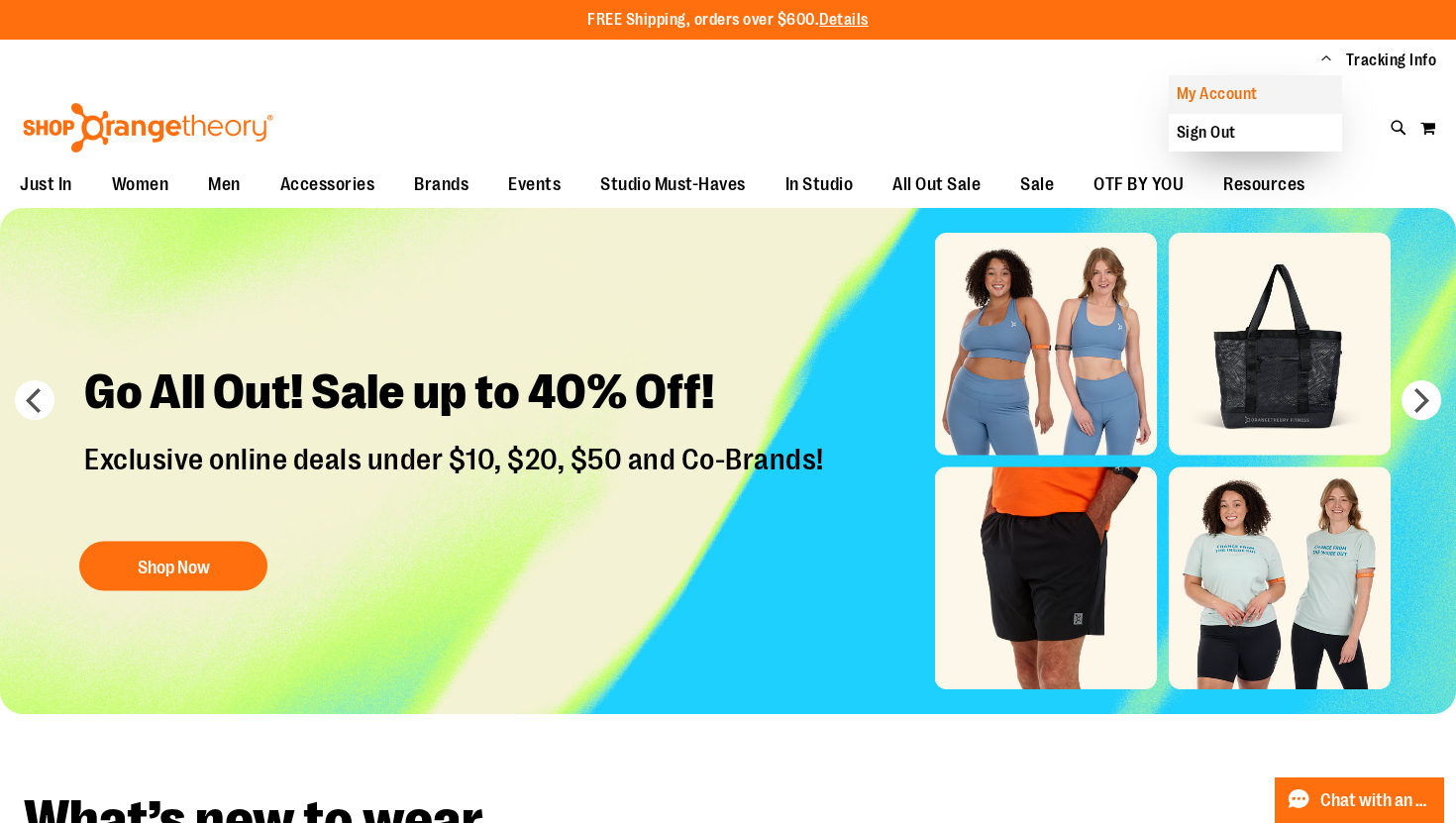 click on "My Account" at bounding box center [1255, 94] 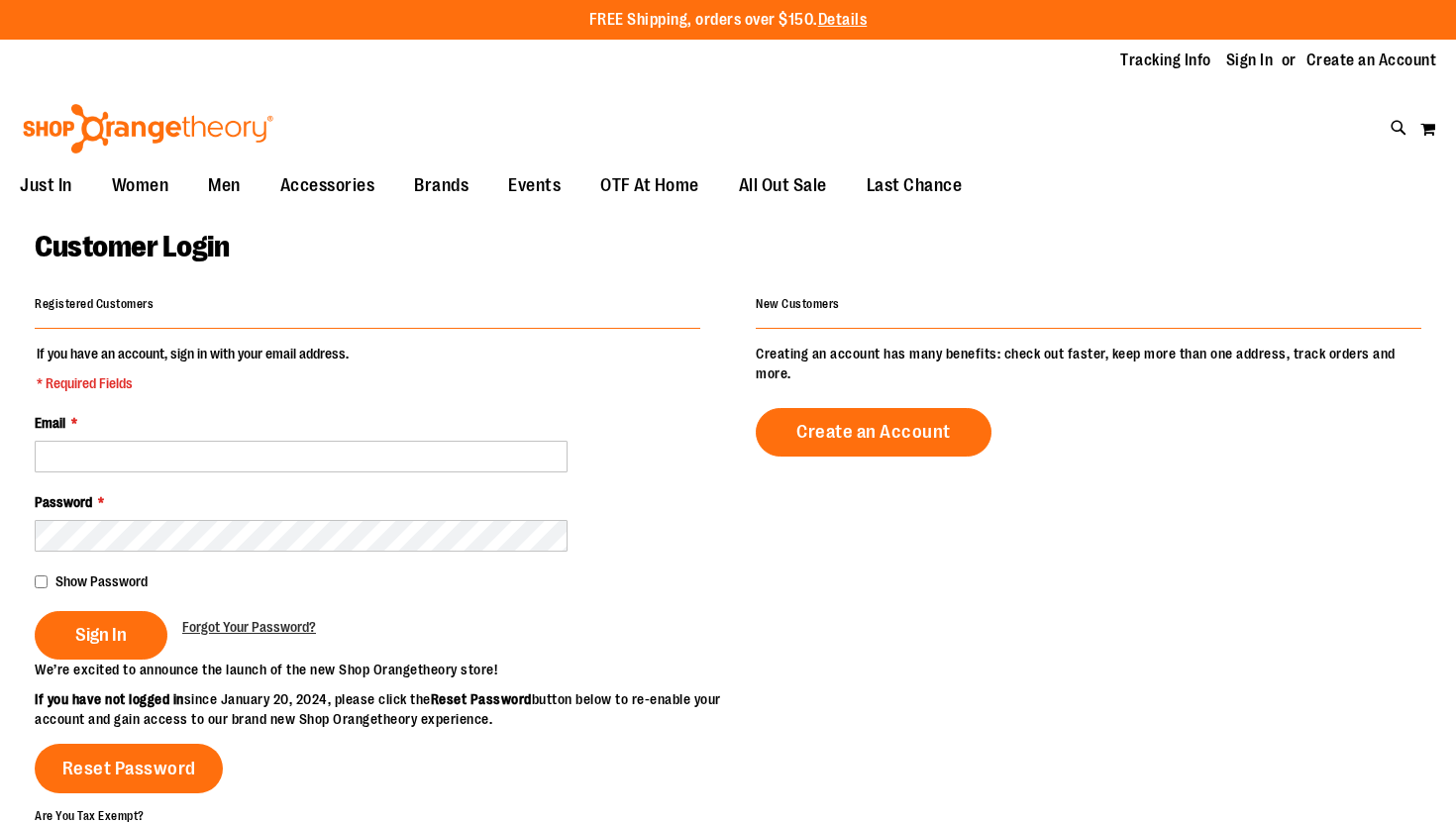 scroll, scrollTop: 0, scrollLeft: 0, axis: both 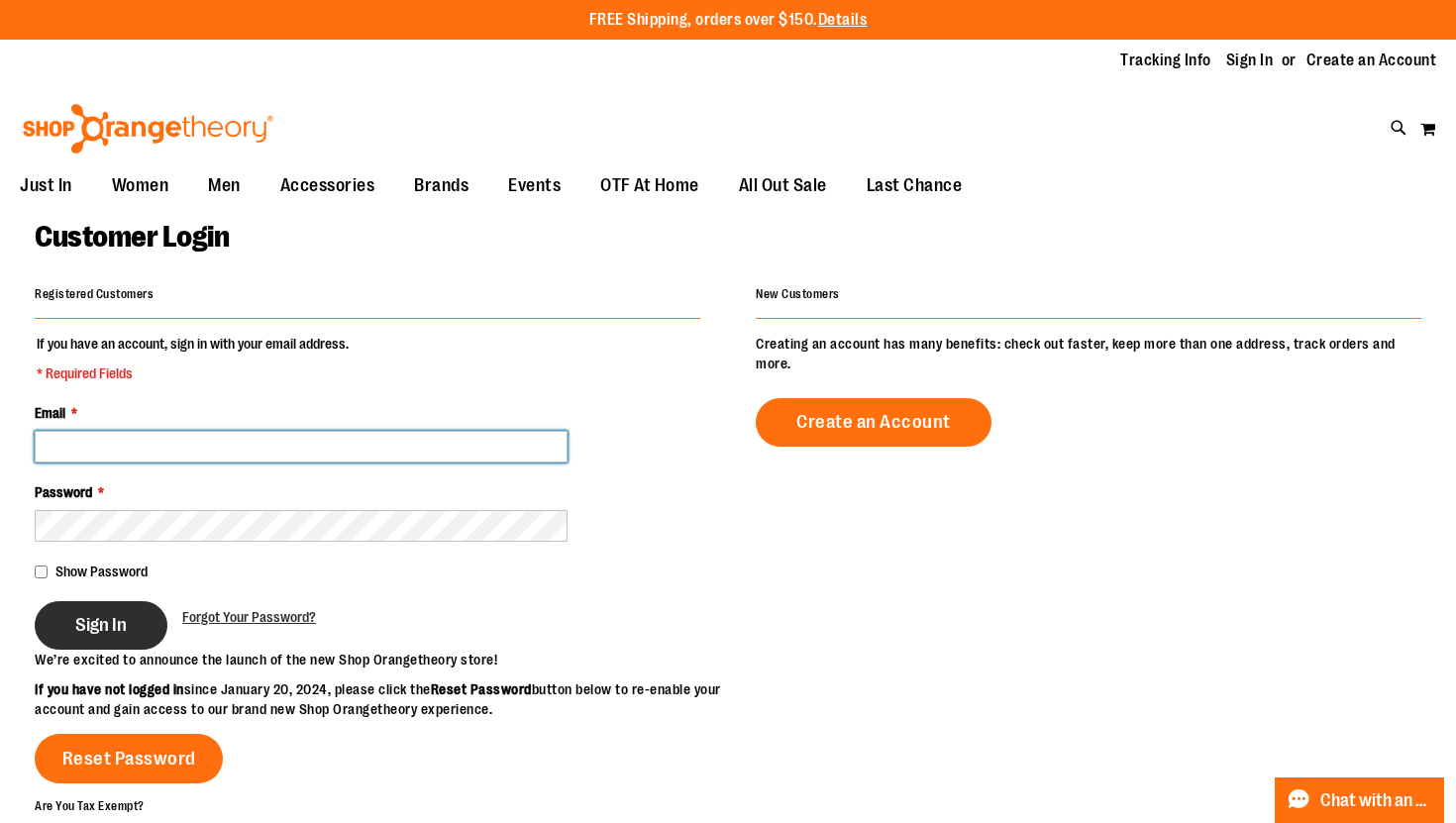 type on "**********" 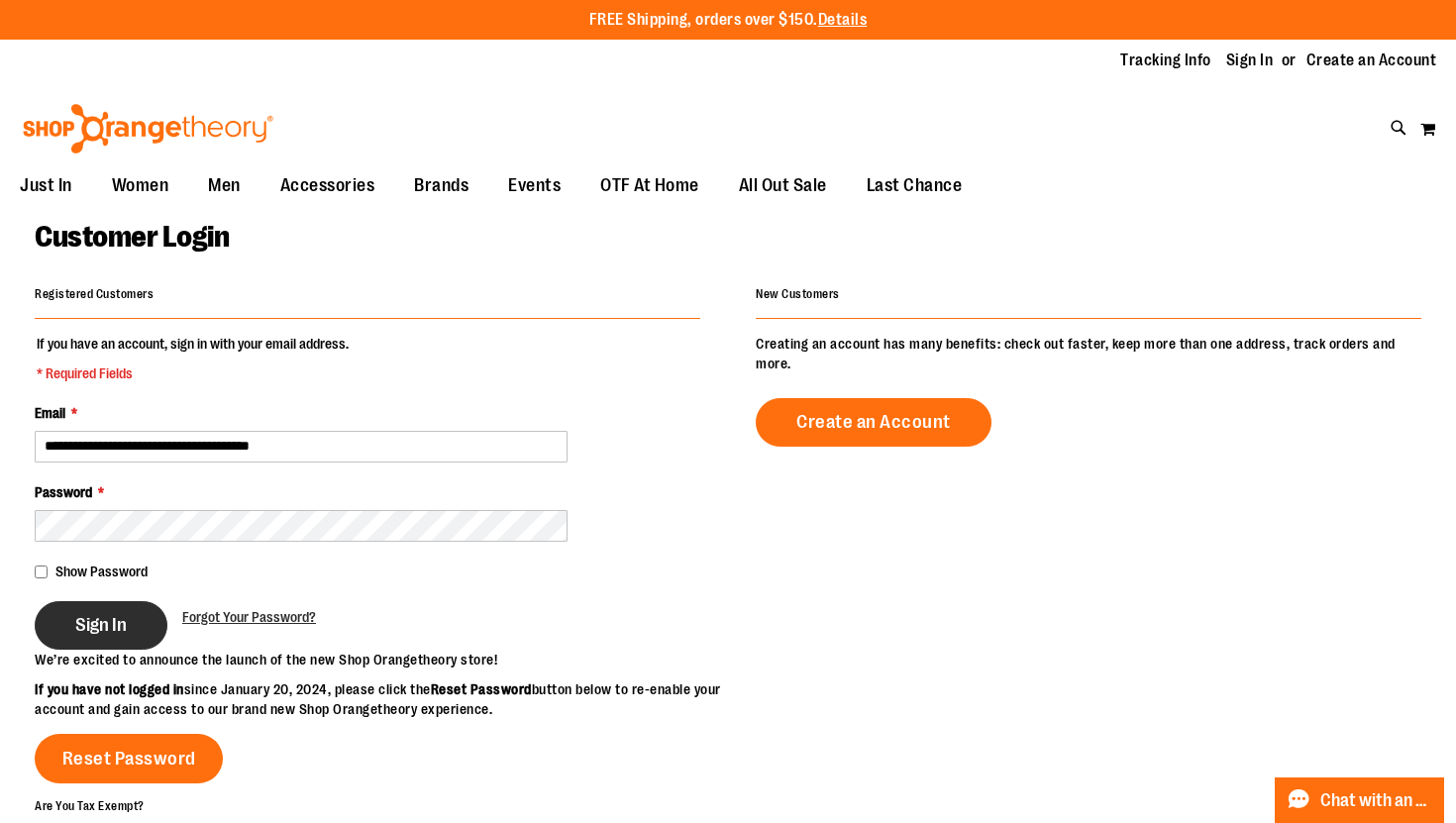type on "**********" 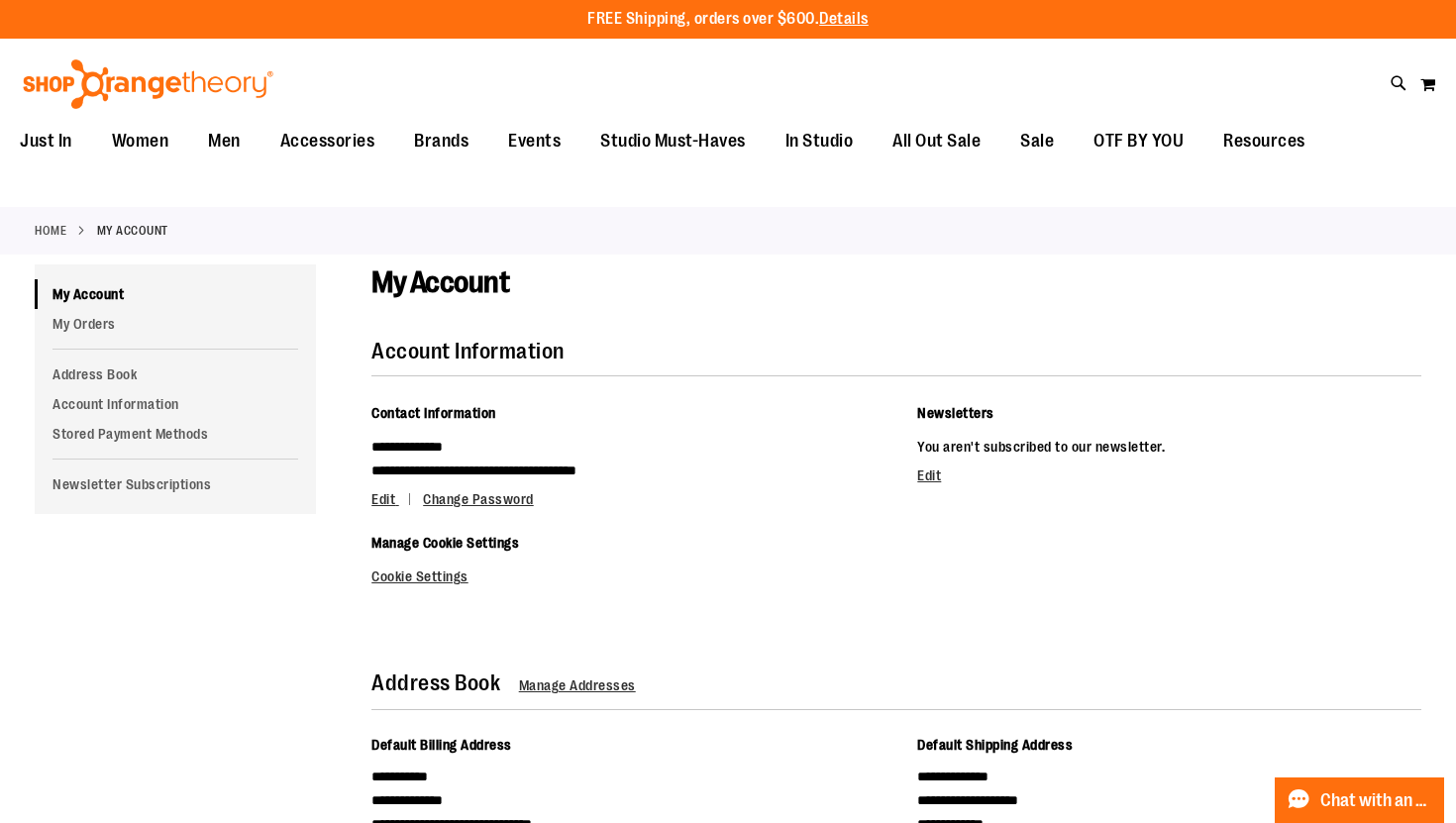scroll, scrollTop: 0, scrollLeft: 0, axis: both 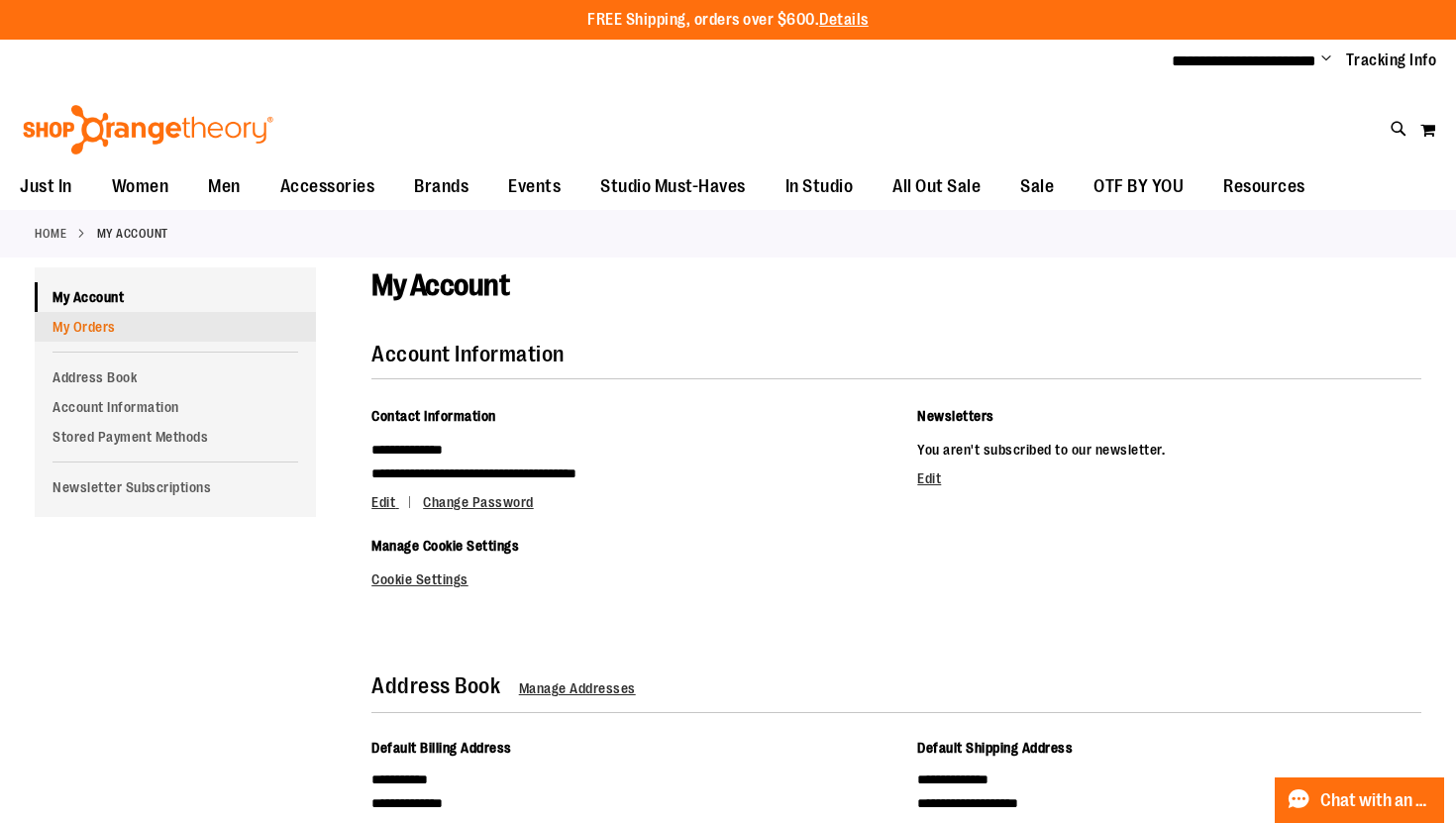 type on "**********" 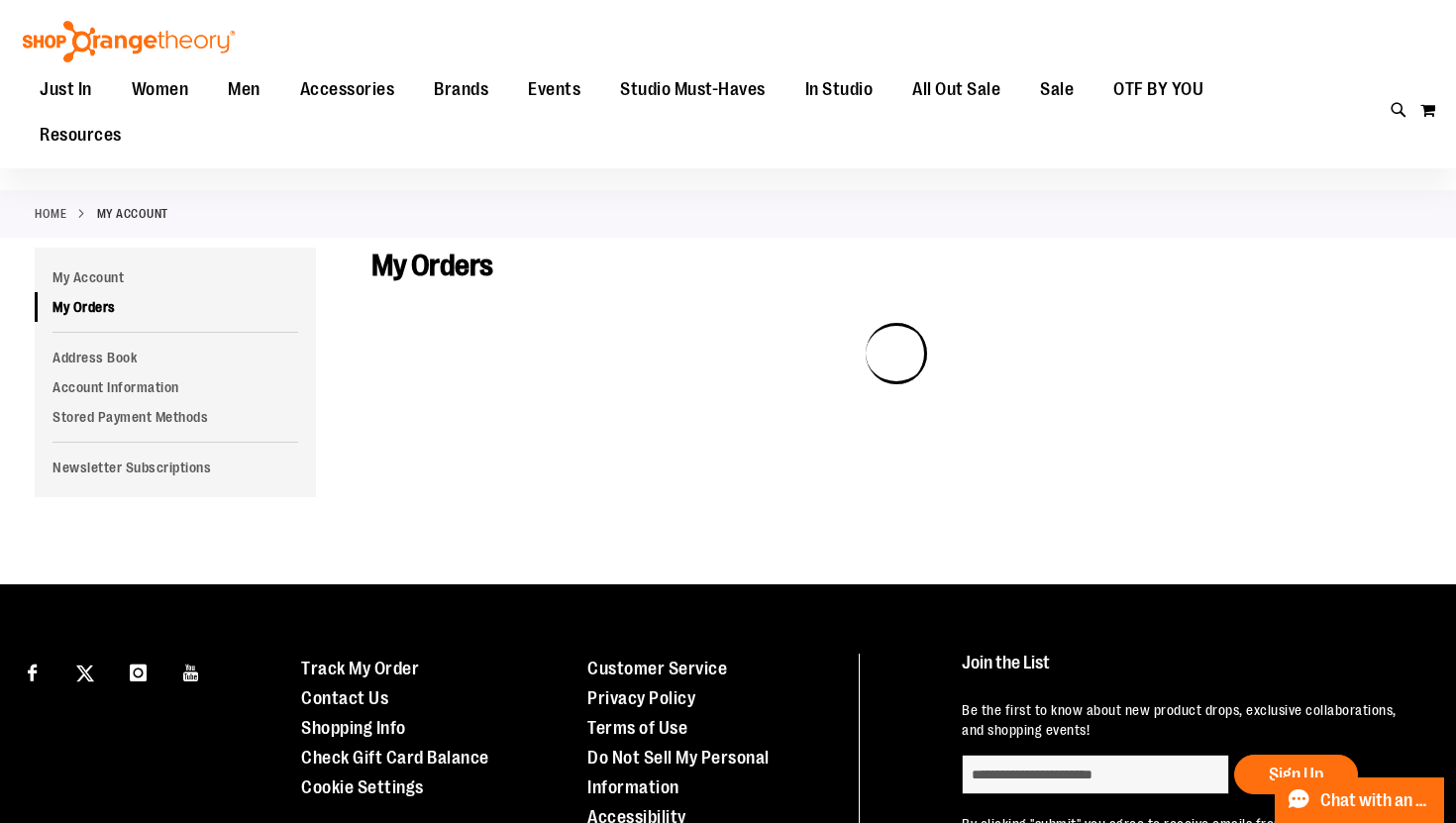scroll, scrollTop: 20, scrollLeft: 0, axis: vertical 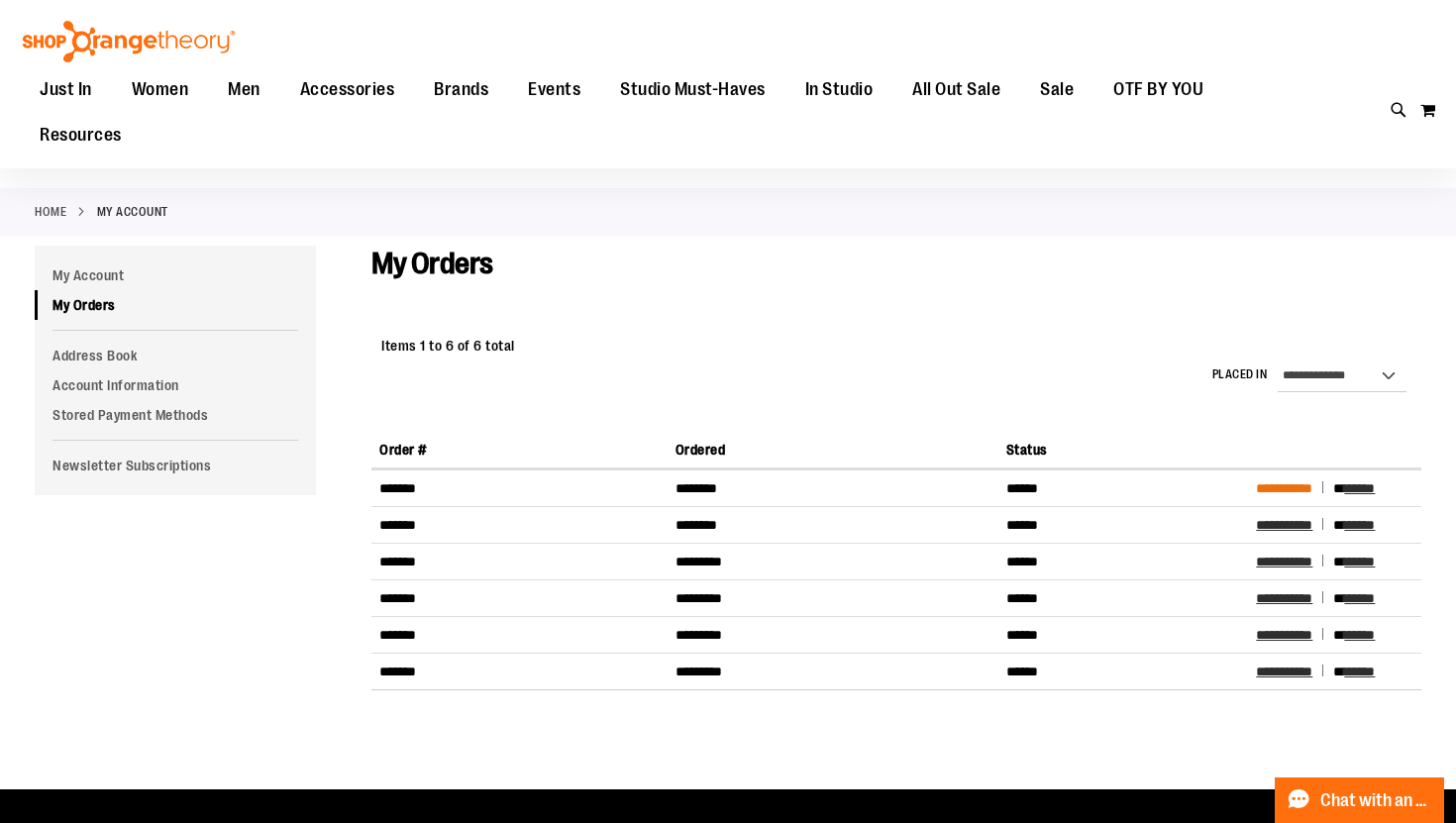 type on "**********" 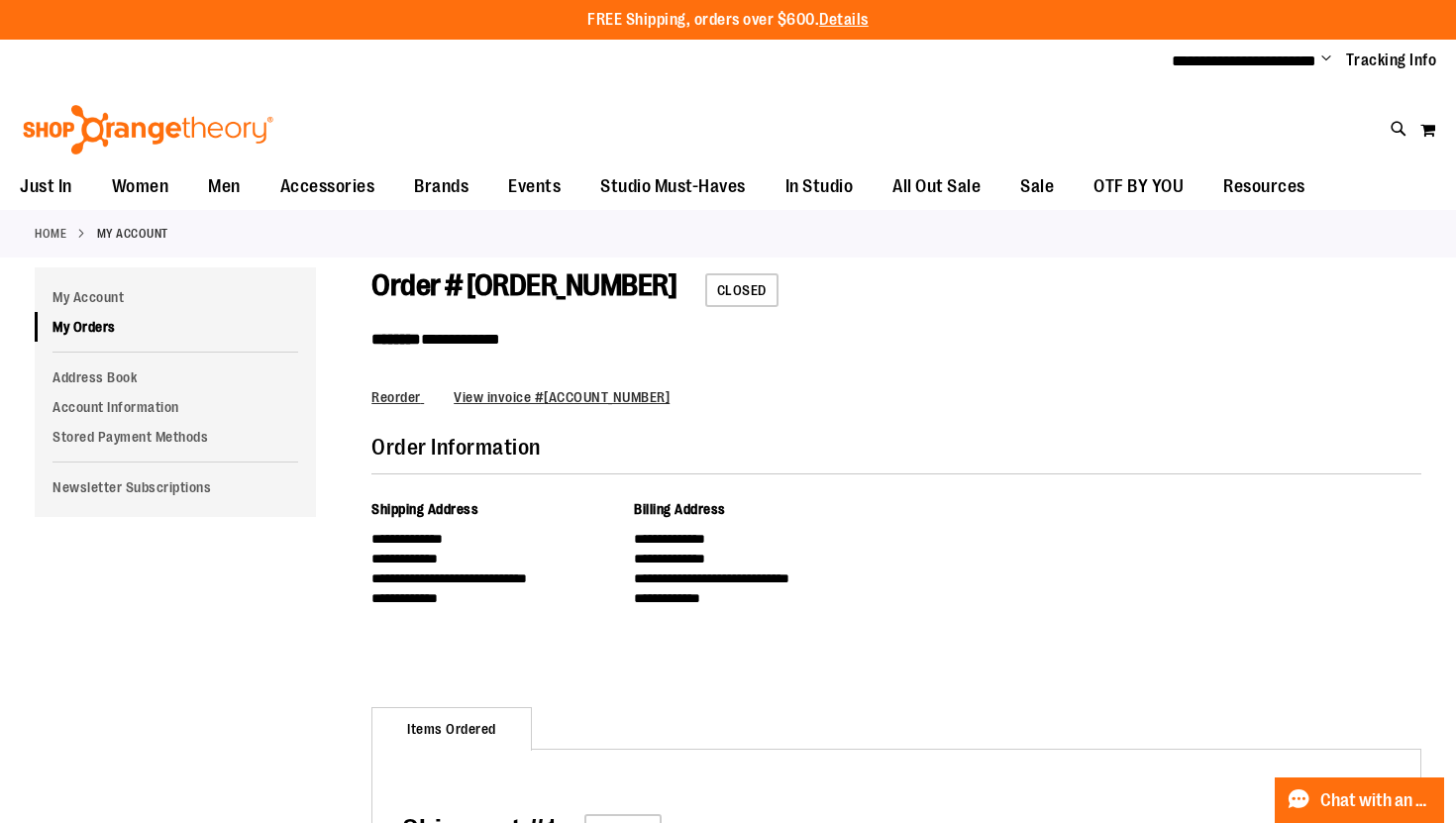 scroll, scrollTop: 556, scrollLeft: 0, axis: vertical 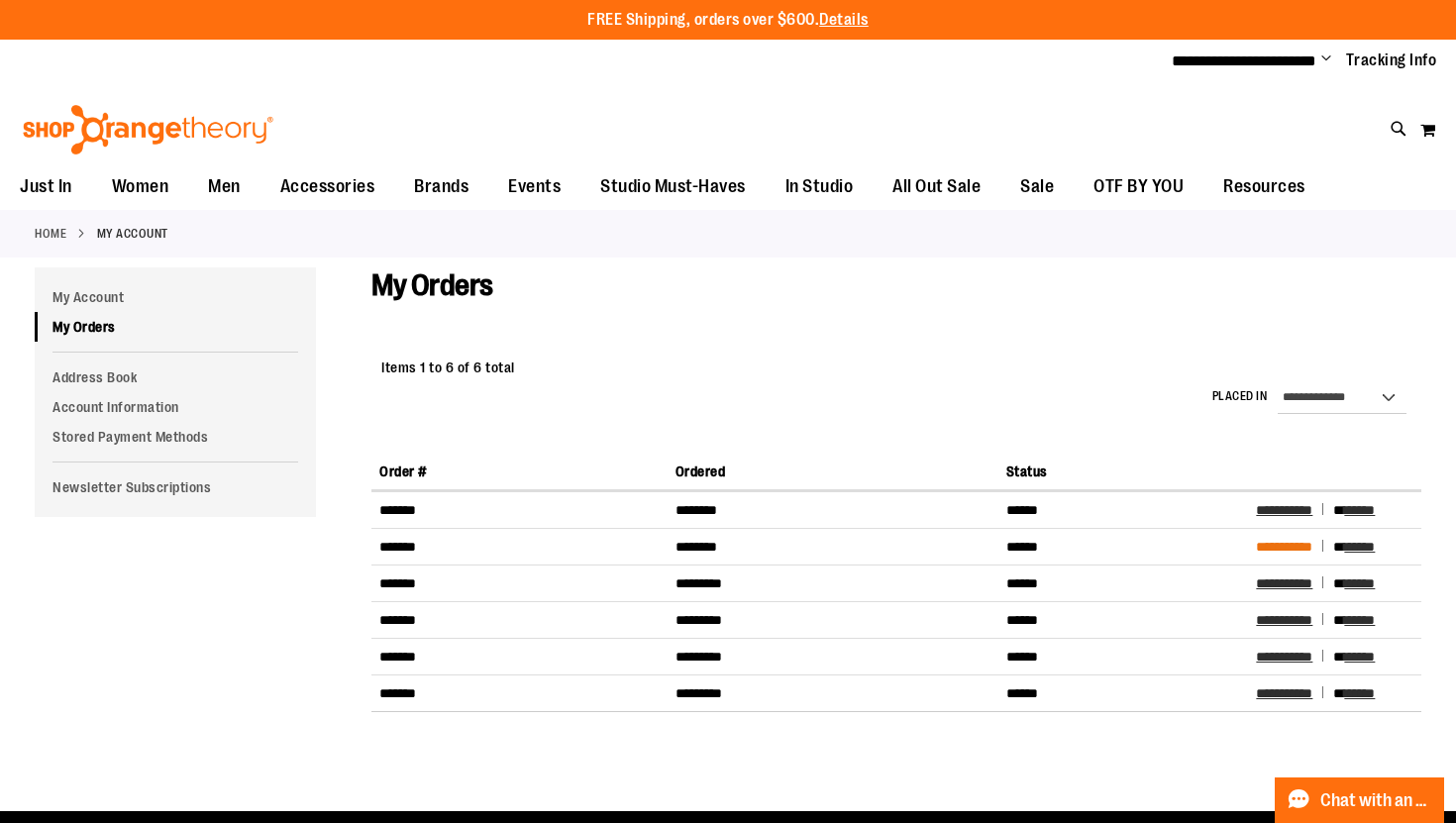 type on "**********" 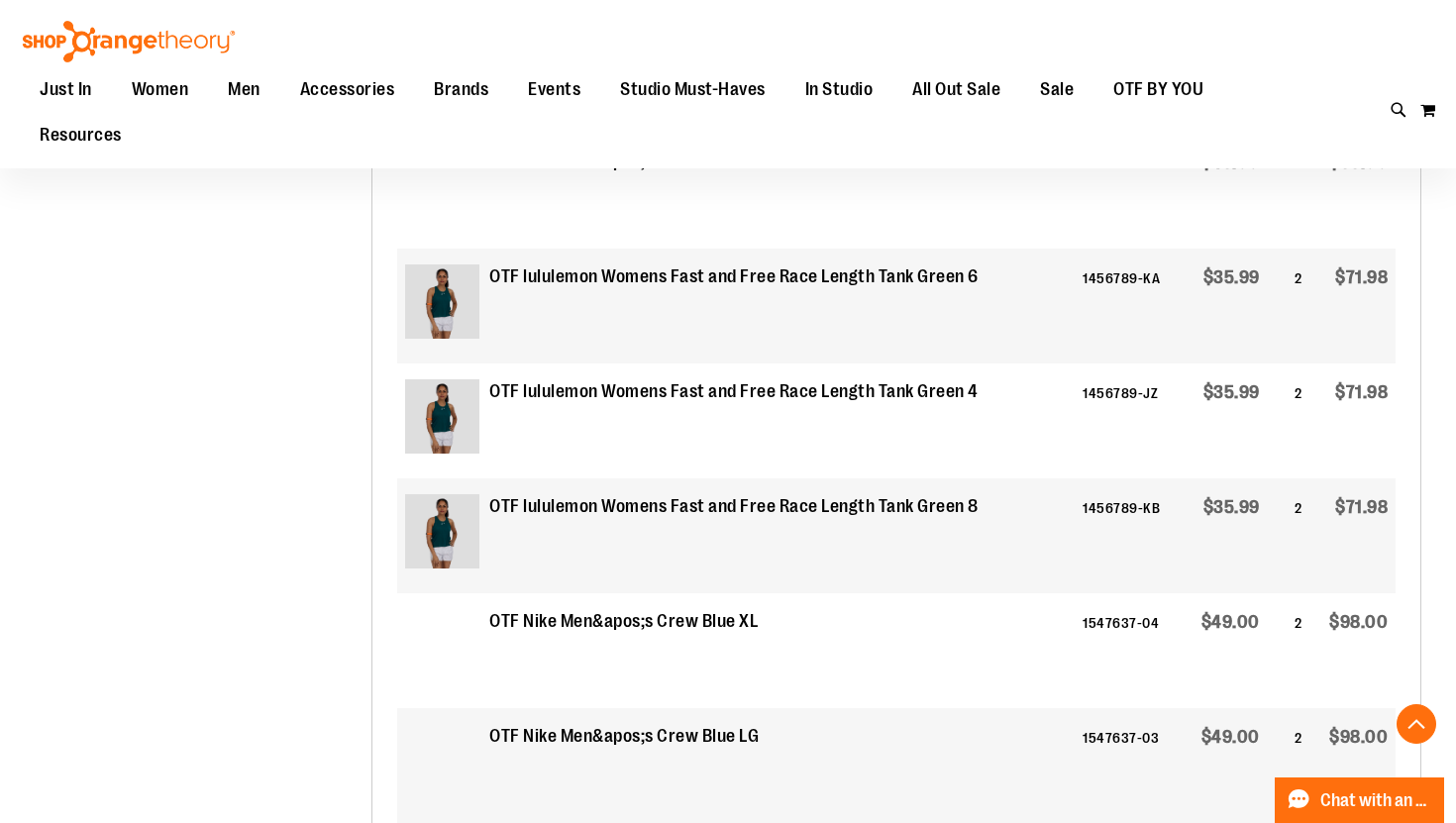 scroll, scrollTop: 978, scrollLeft: 0, axis: vertical 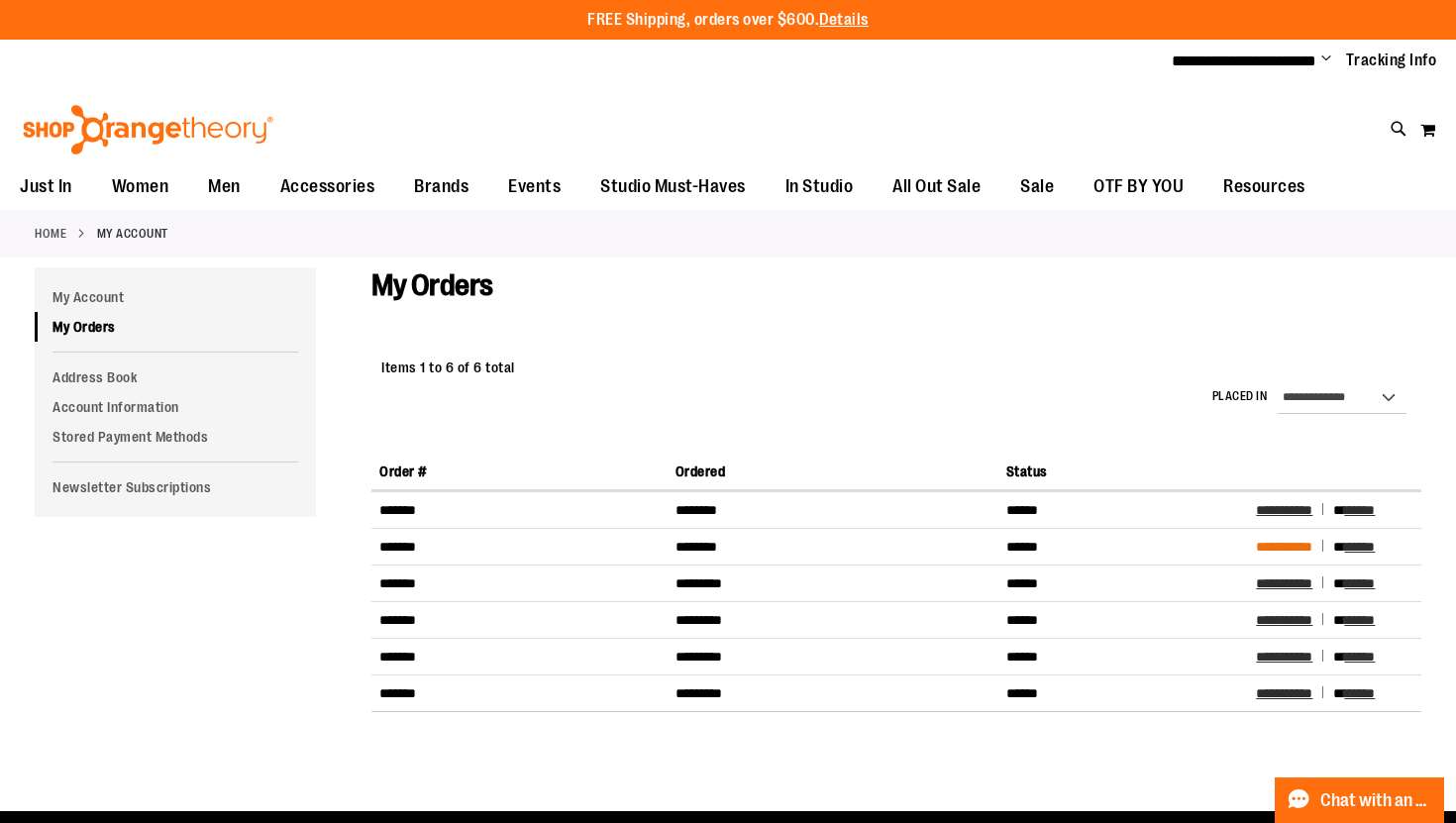 type on "**********" 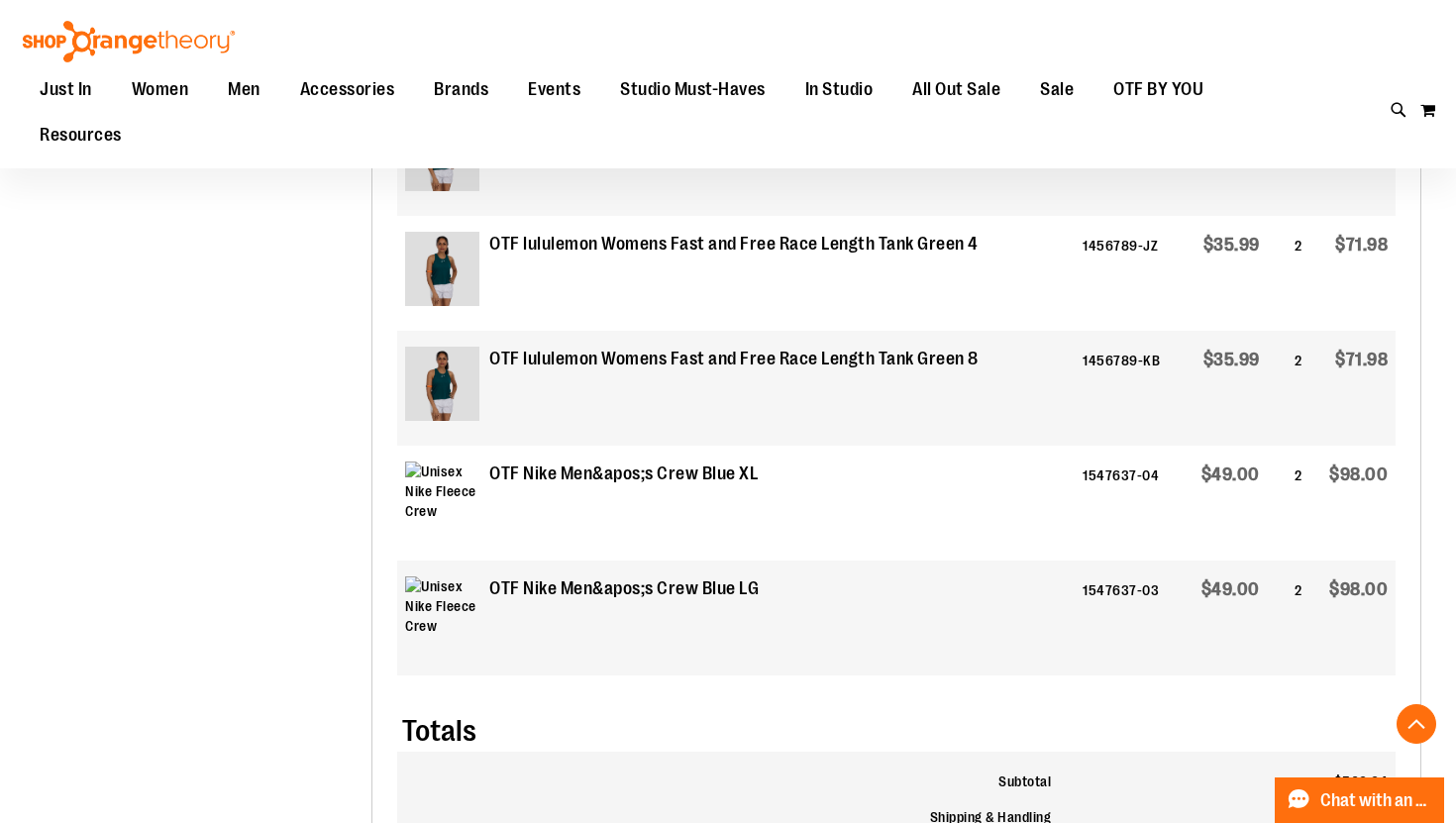 scroll, scrollTop: 947, scrollLeft: 0, axis: vertical 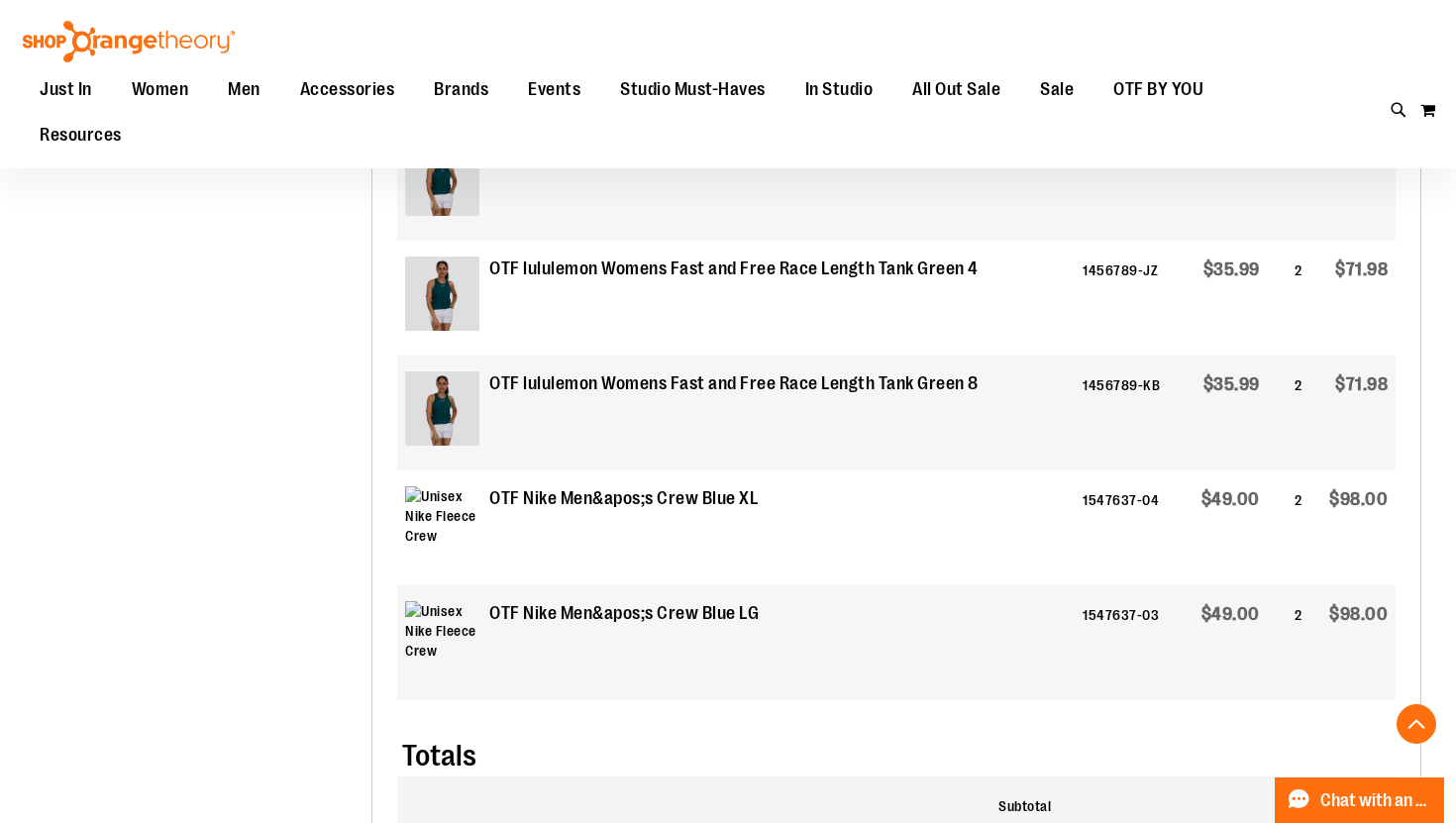 type on "**********" 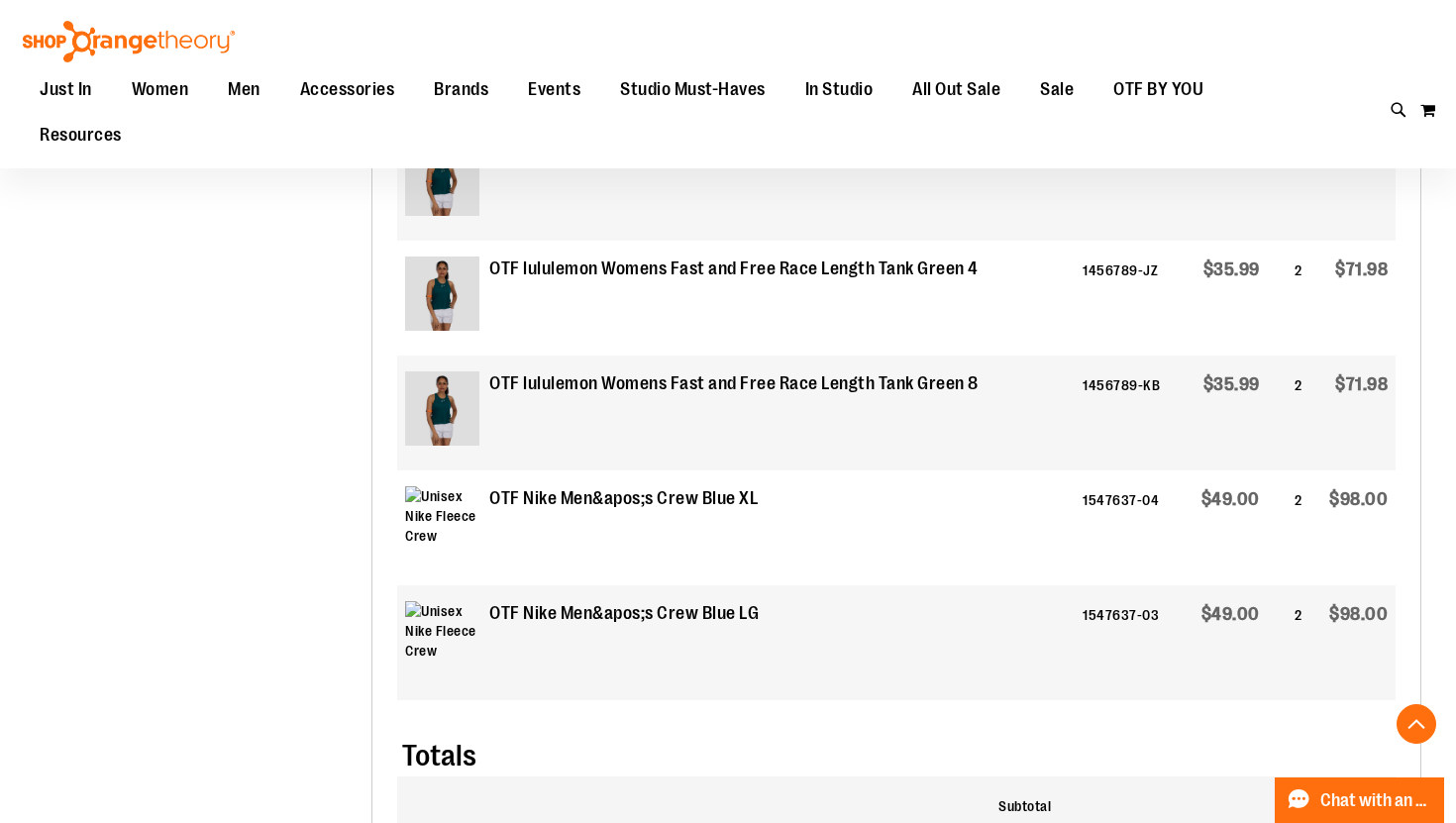 click on "OTF lululemon Womens Fast and Free Race Length Tank Green 4" at bounding box center [734, 269] 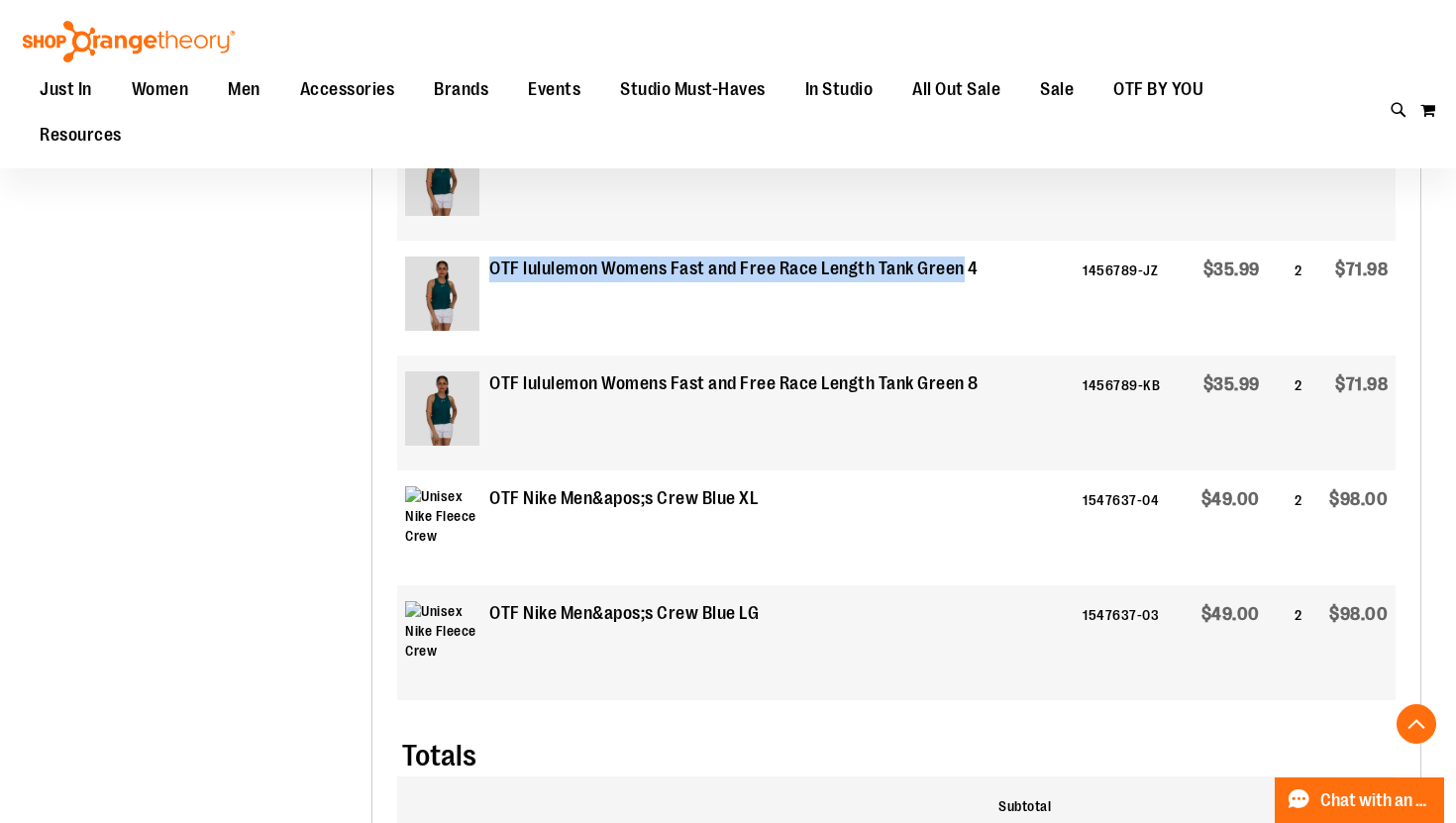 drag, startPoint x: 1027, startPoint y: 267, endPoint x: 545, endPoint y: 246, distance: 482.45725 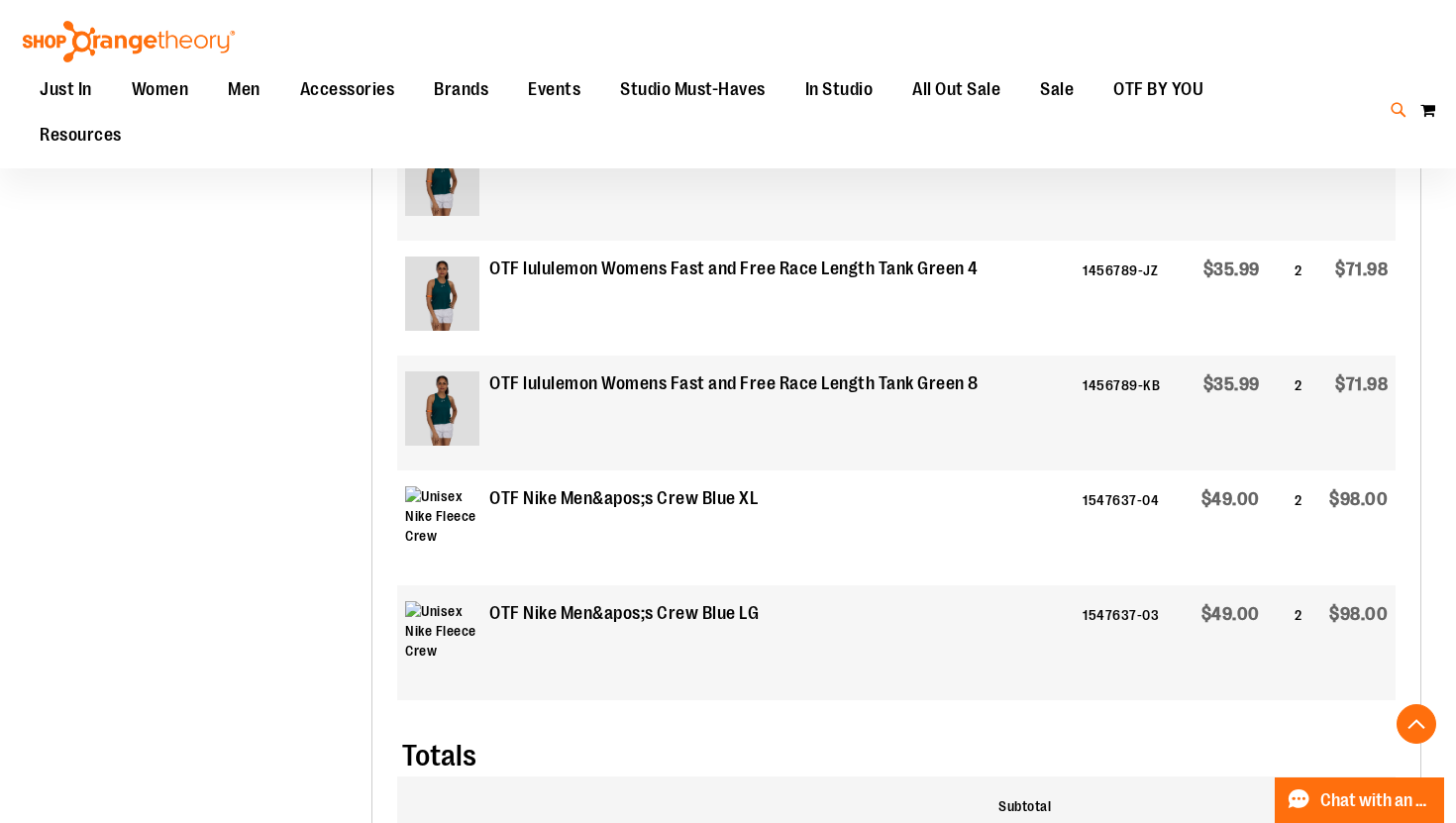 click at bounding box center [1399, 110] 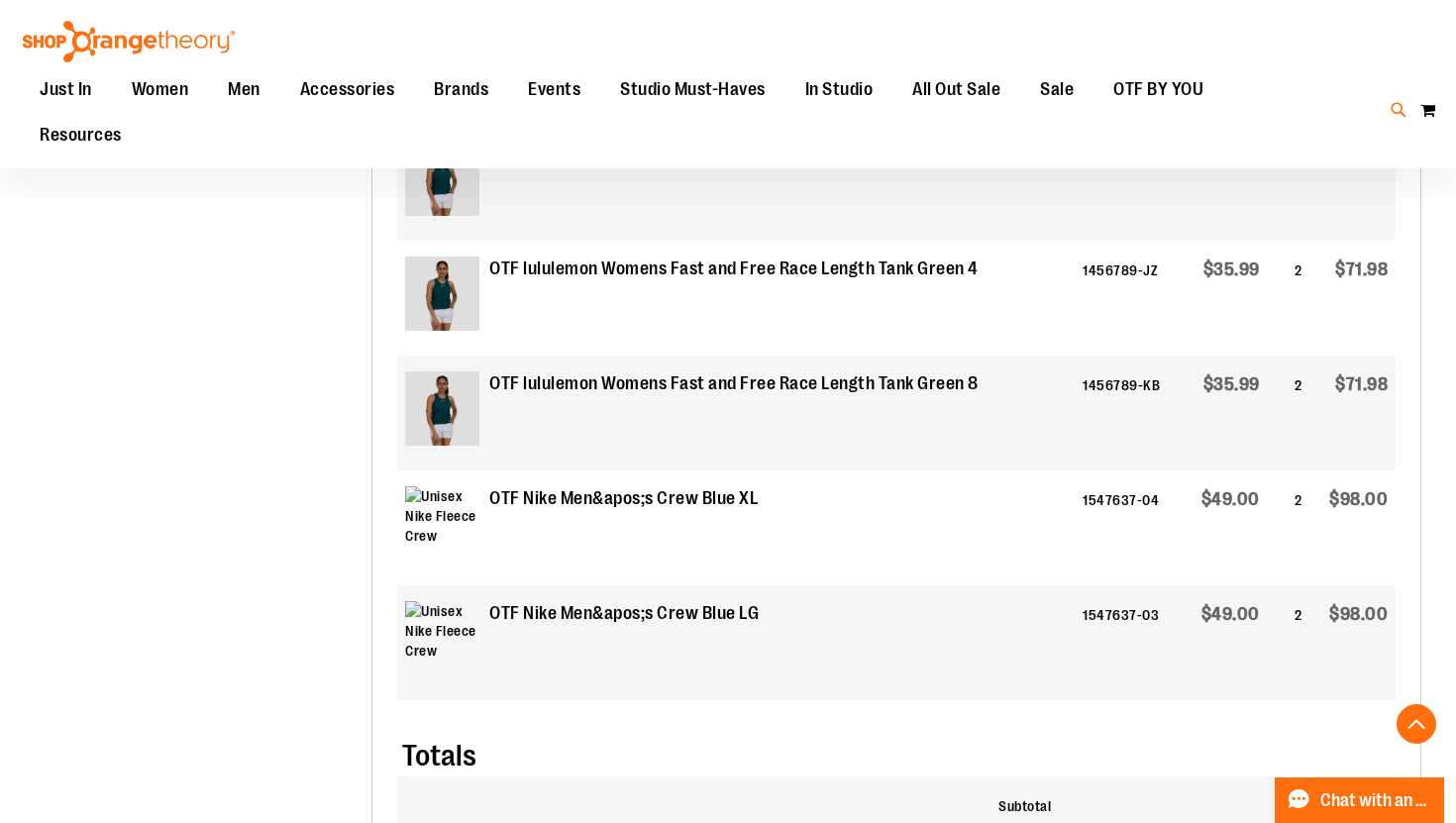 paste on "**********" 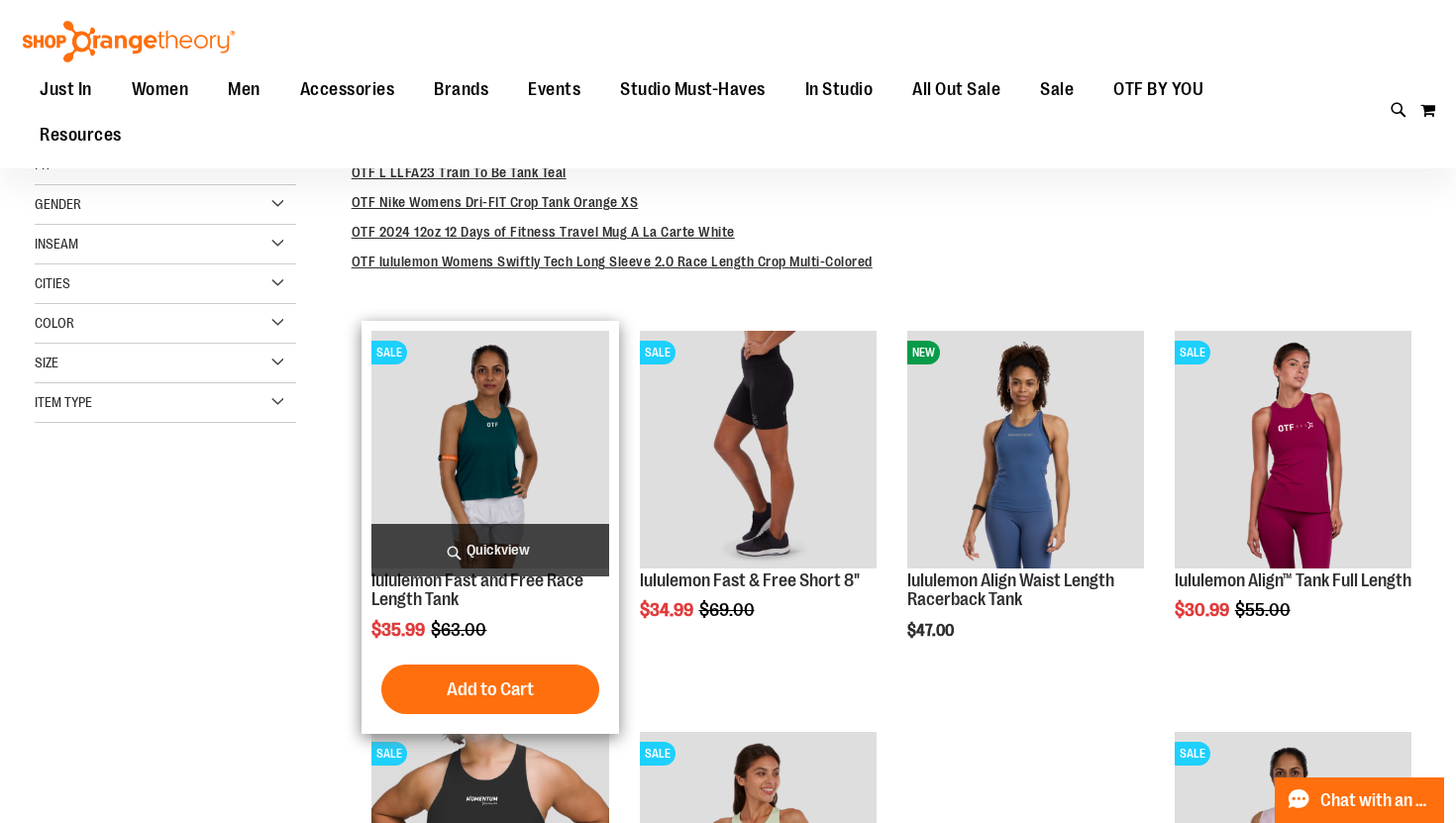 scroll, scrollTop: 323, scrollLeft: 0, axis: vertical 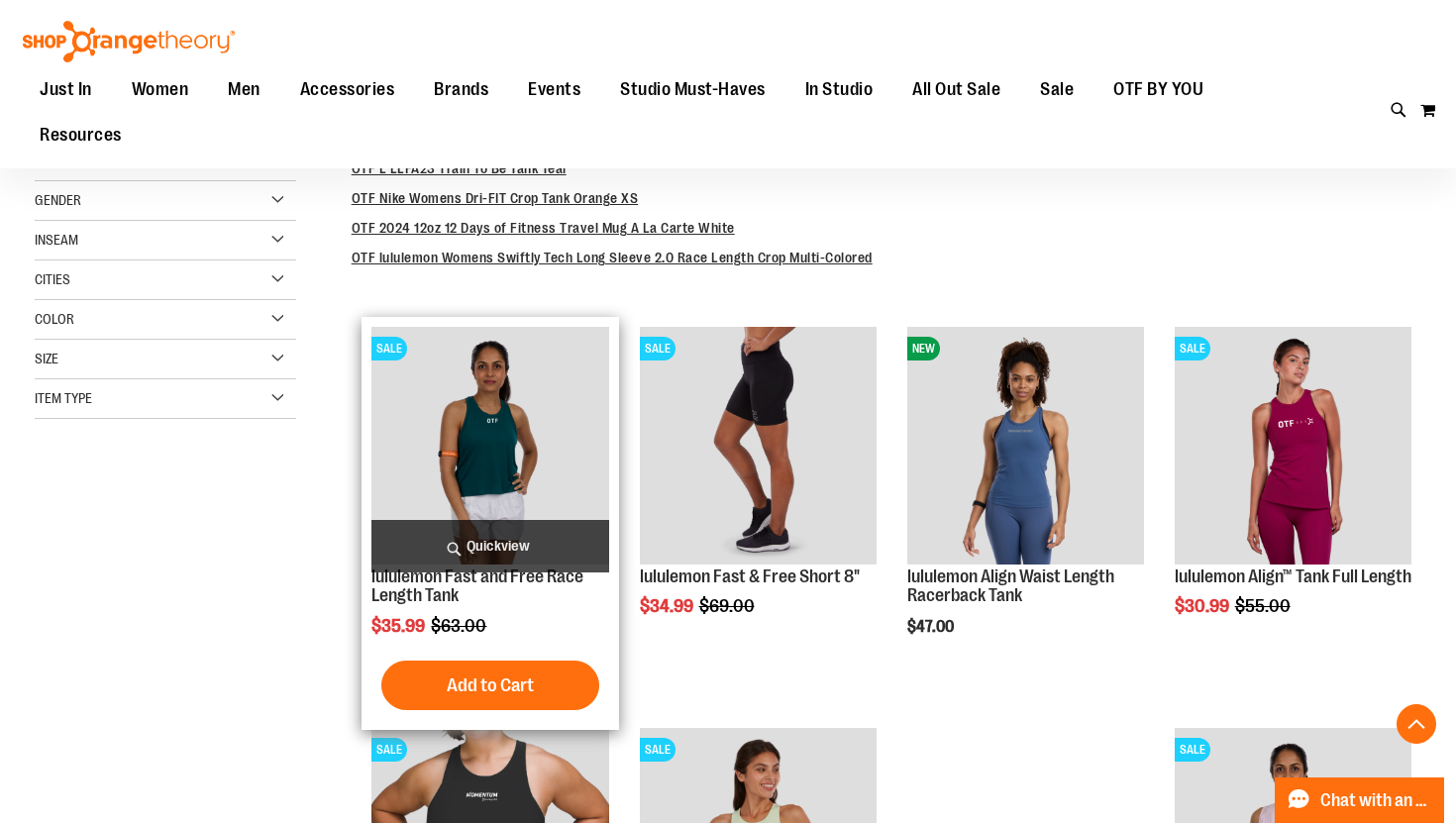 type on "**********" 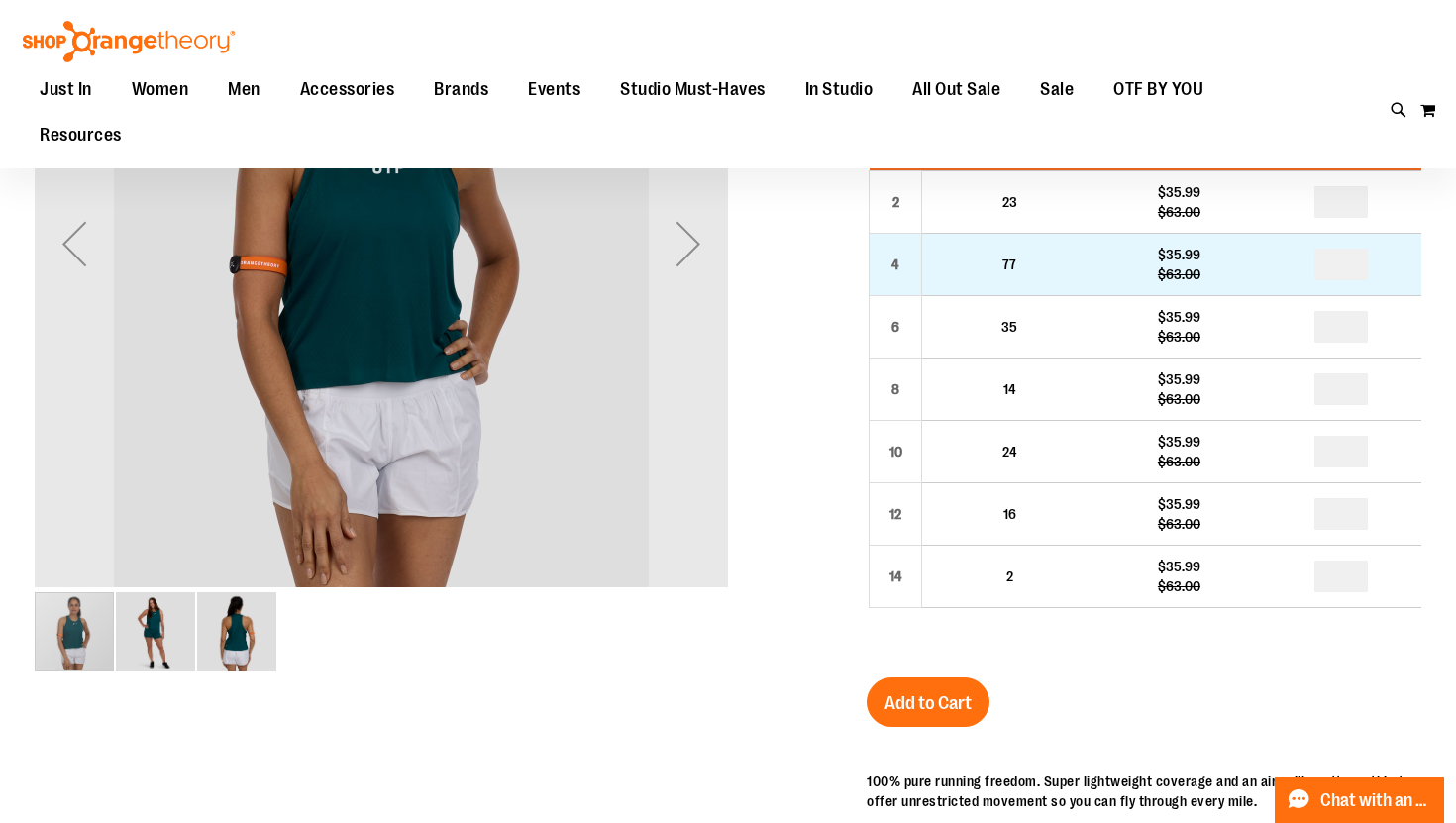 scroll, scrollTop: 0, scrollLeft: 0, axis: both 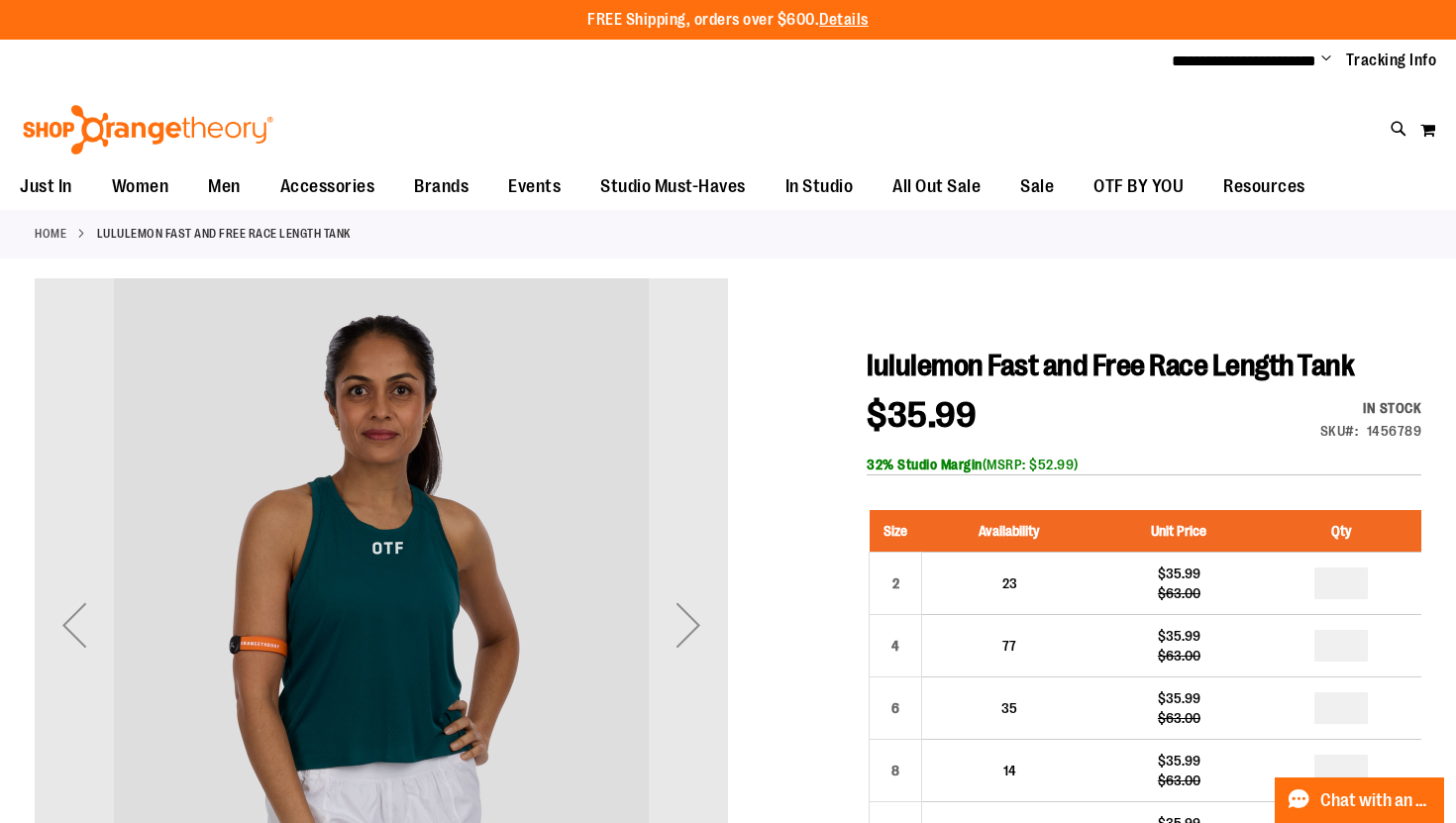 type on "**********" 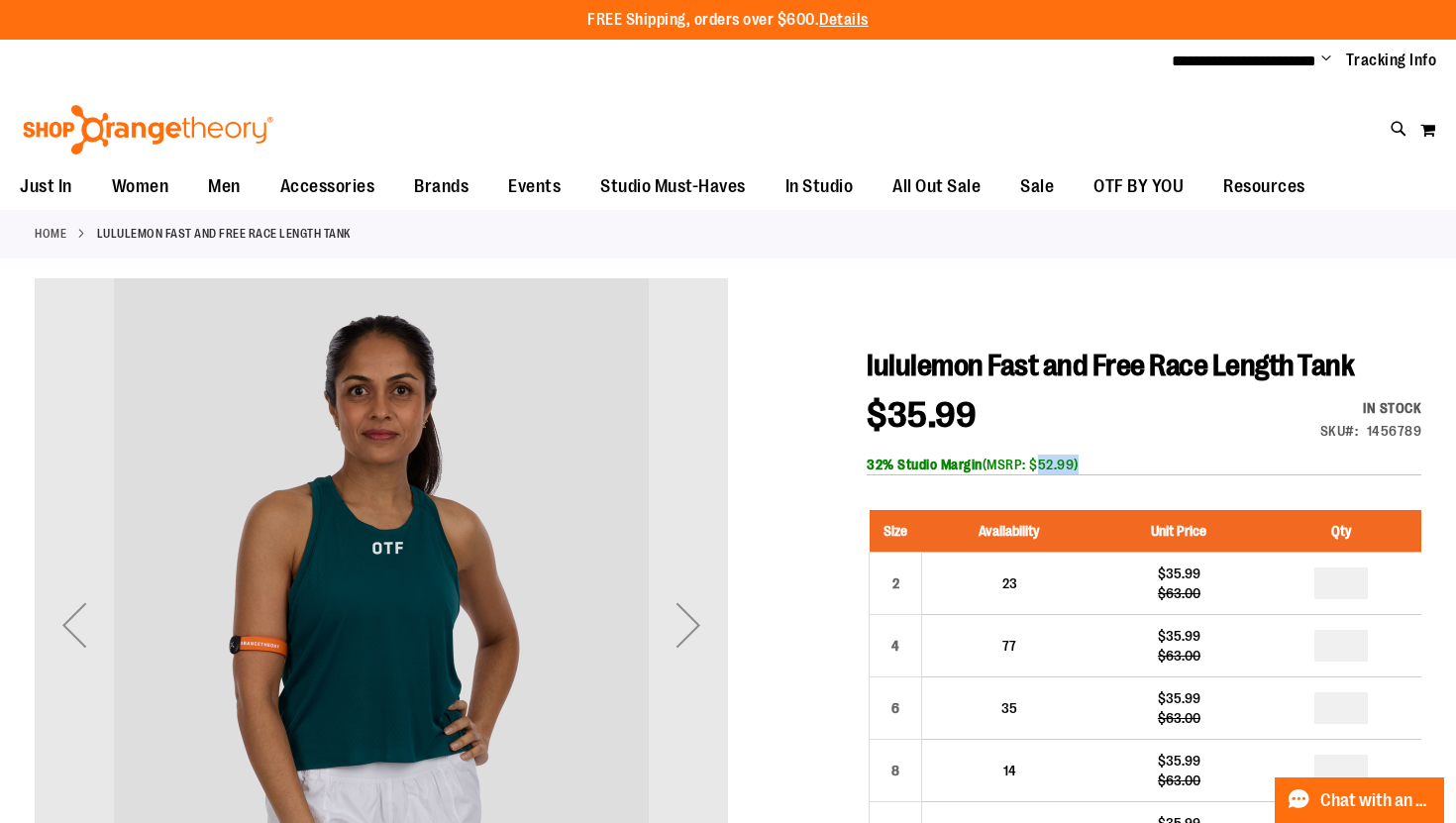 drag, startPoint x: 1102, startPoint y: 497, endPoint x: 1059, endPoint y: 493, distance: 43.185646 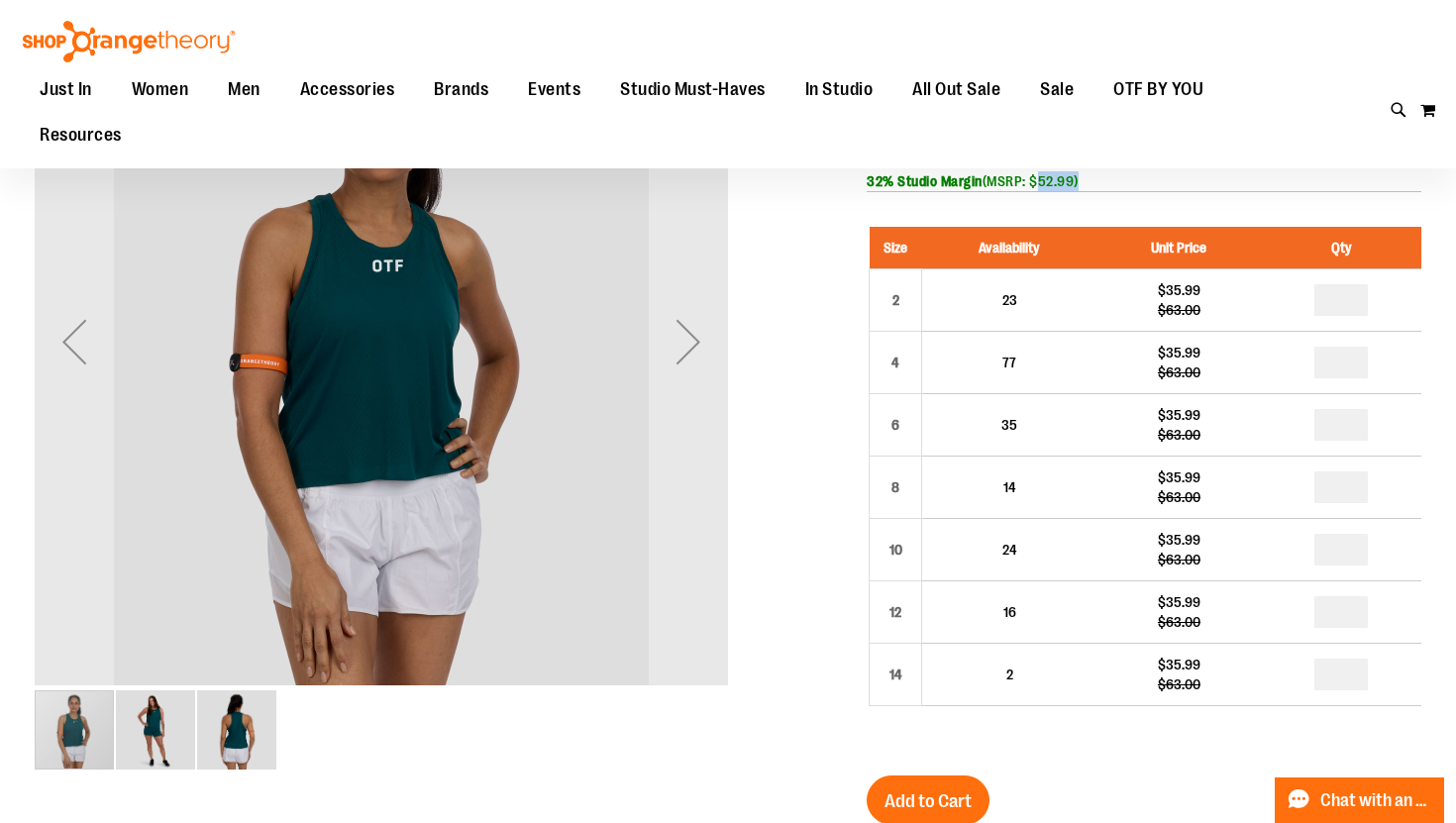 scroll, scrollTop: 0, scrollLeft: 0, axis: both 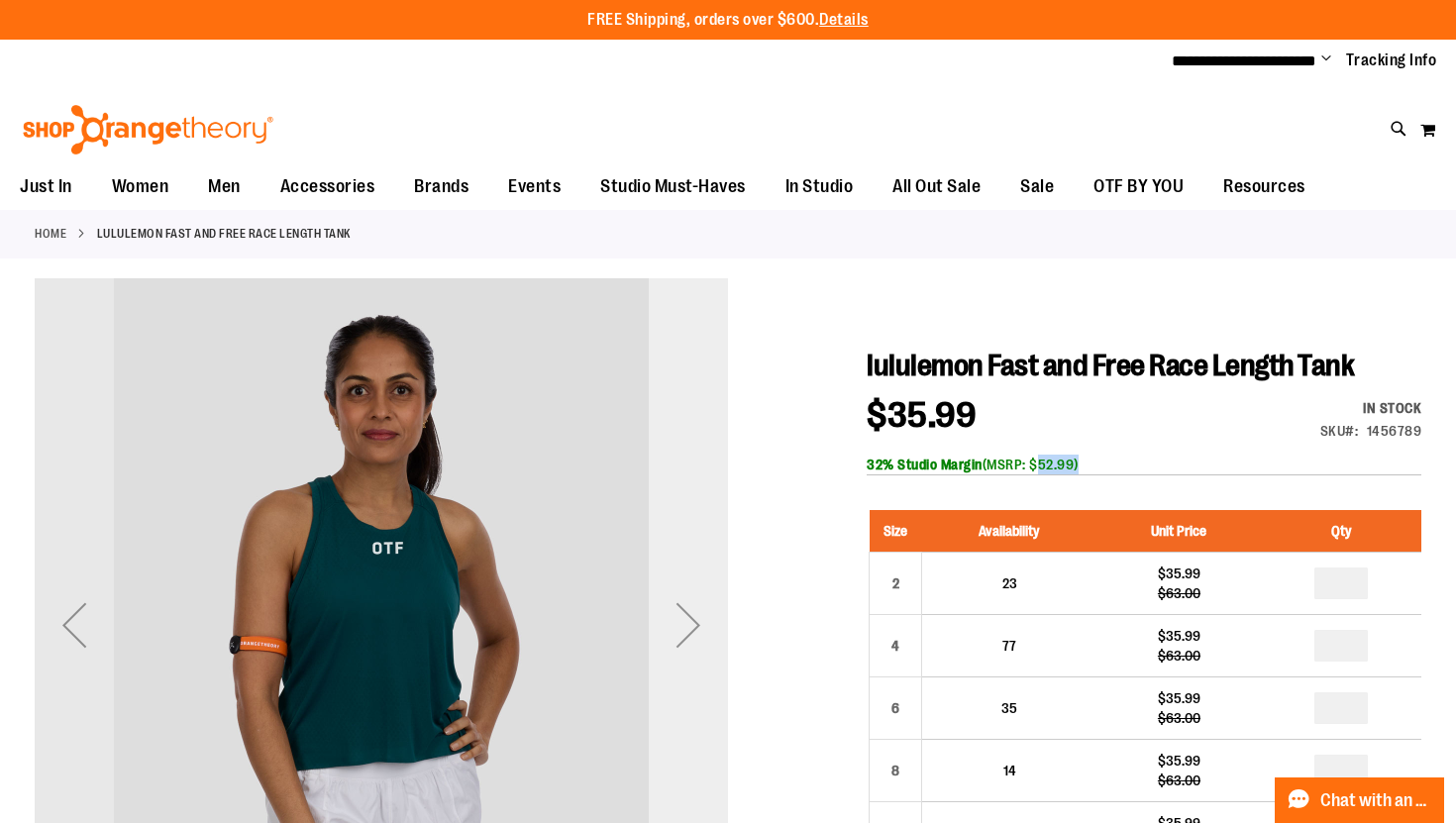 click at bounding box center (688, 625) 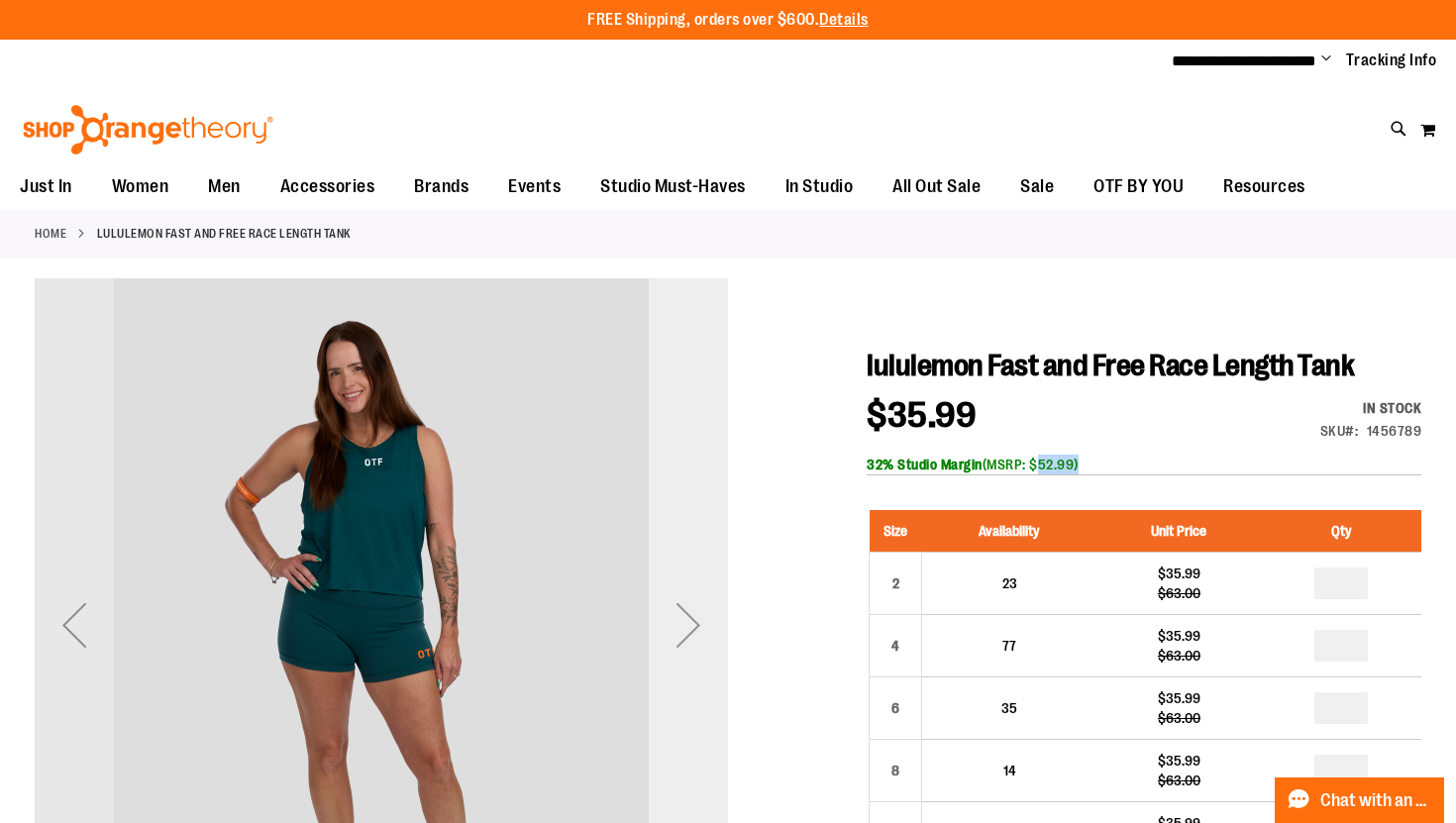 click at bounding box center [688, 625] 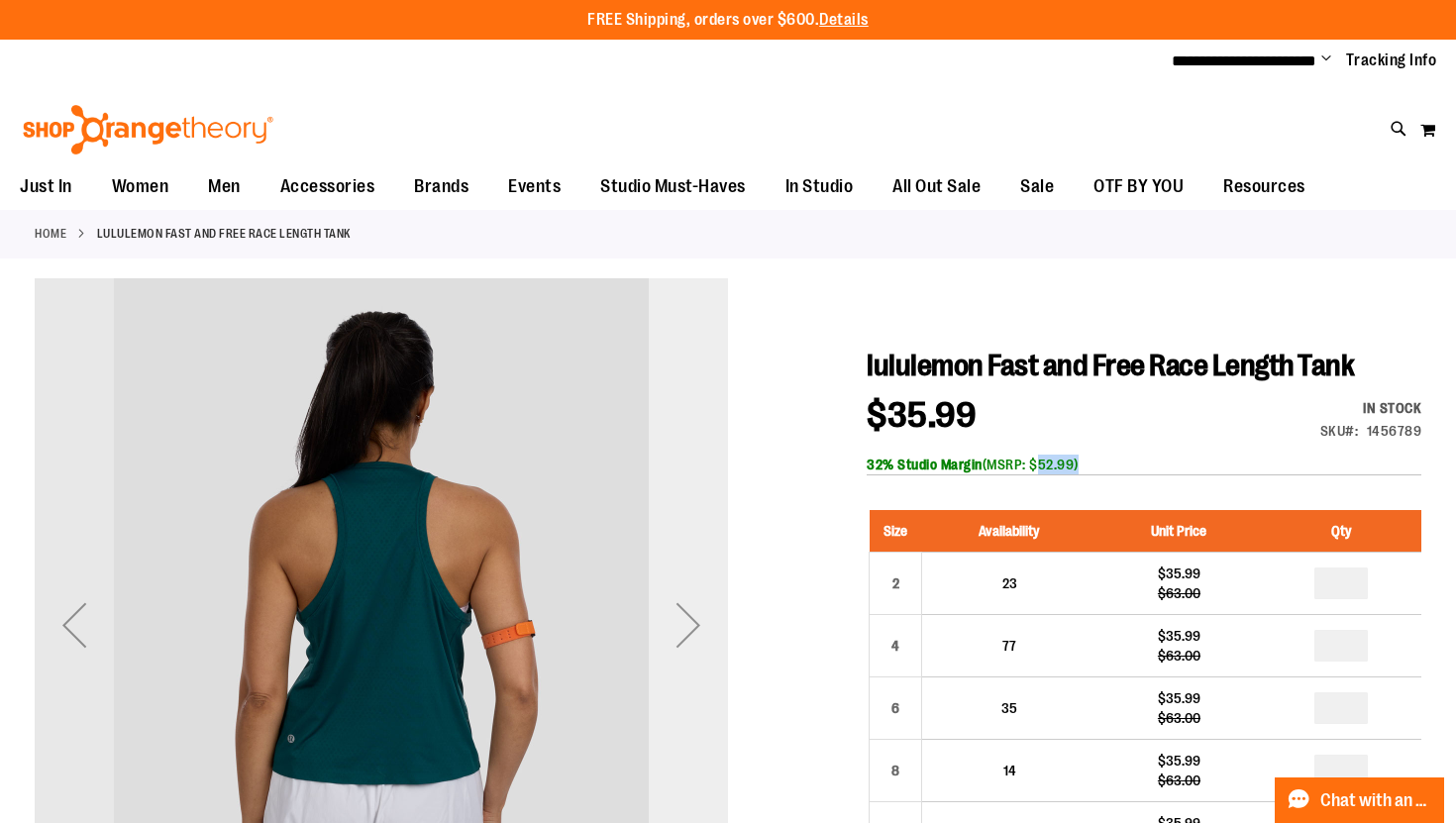 click at bounding box center [688, 625] 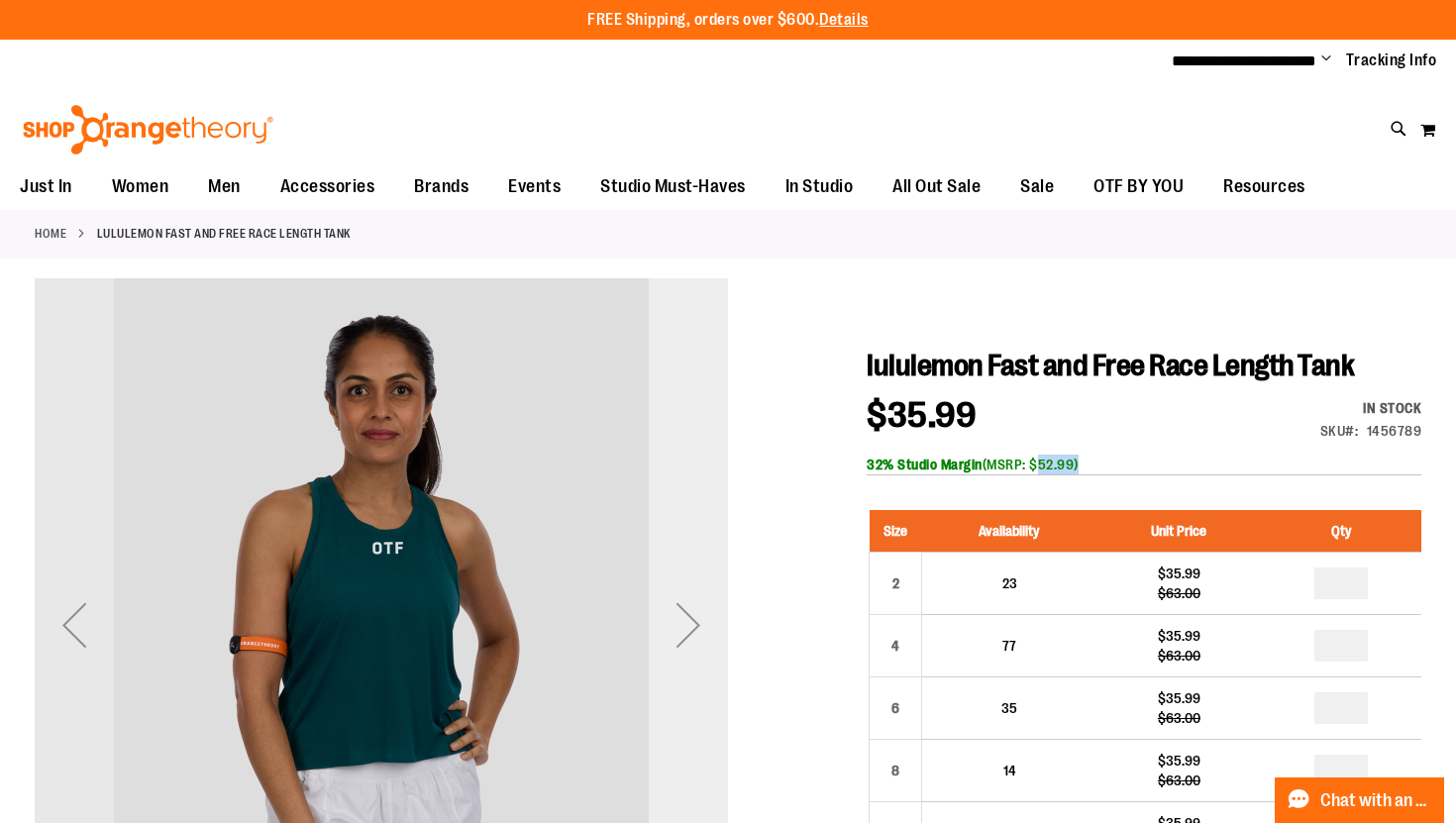 click at bounding box center [688, 625] 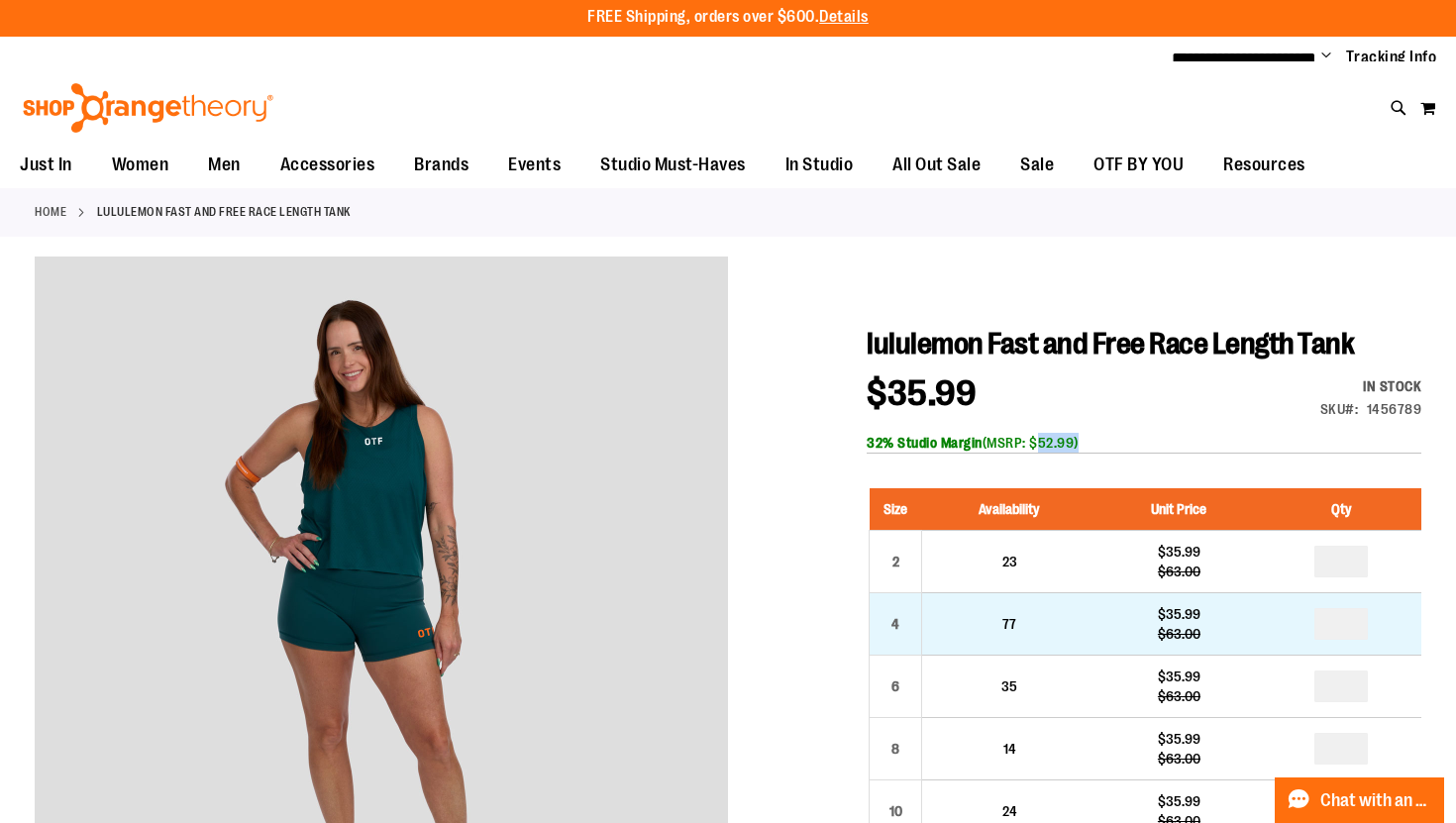 scroll, scrollTop: 0, scrollLeft: 0, axis: both 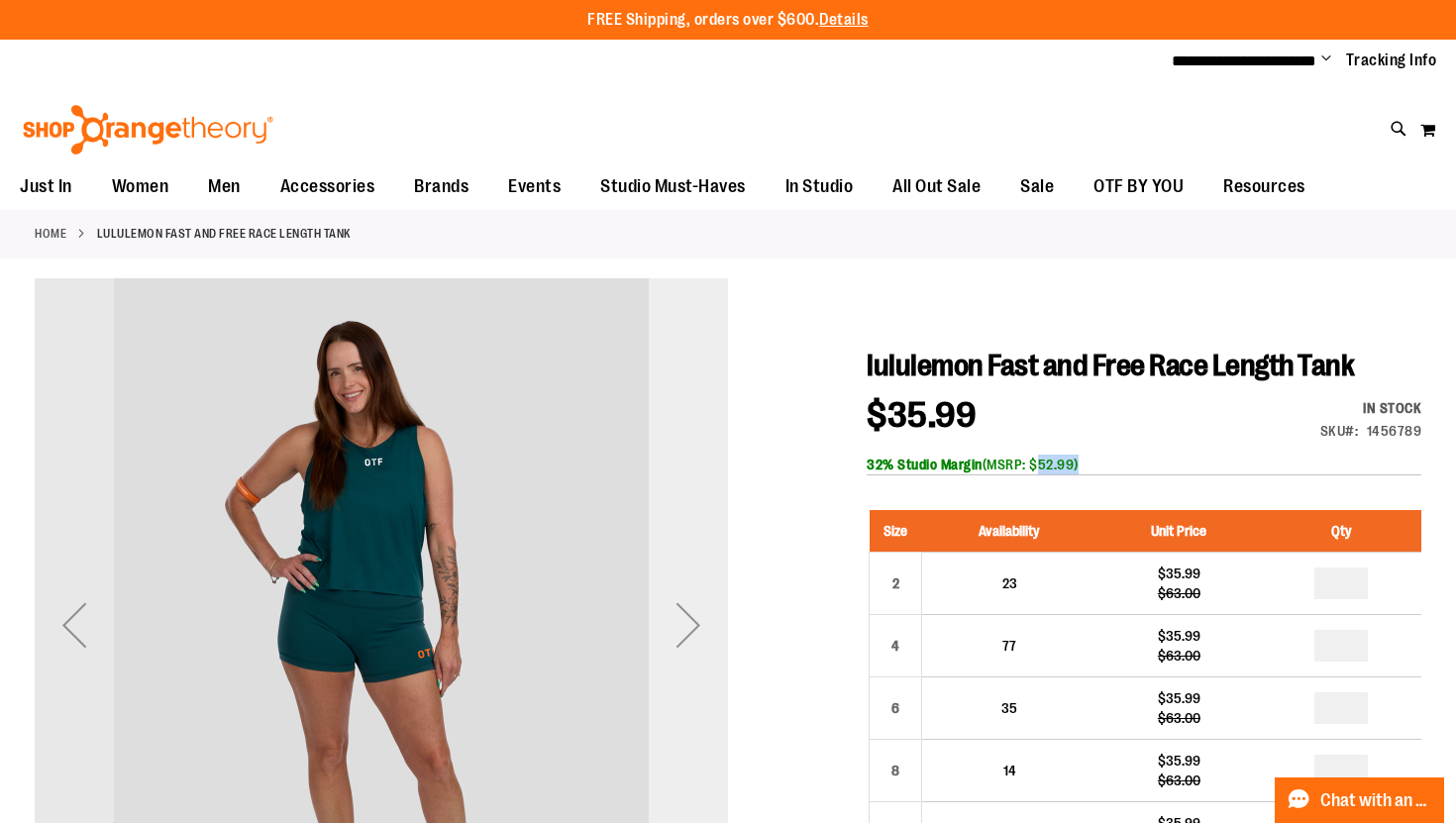click at bounding box center [688, 625] 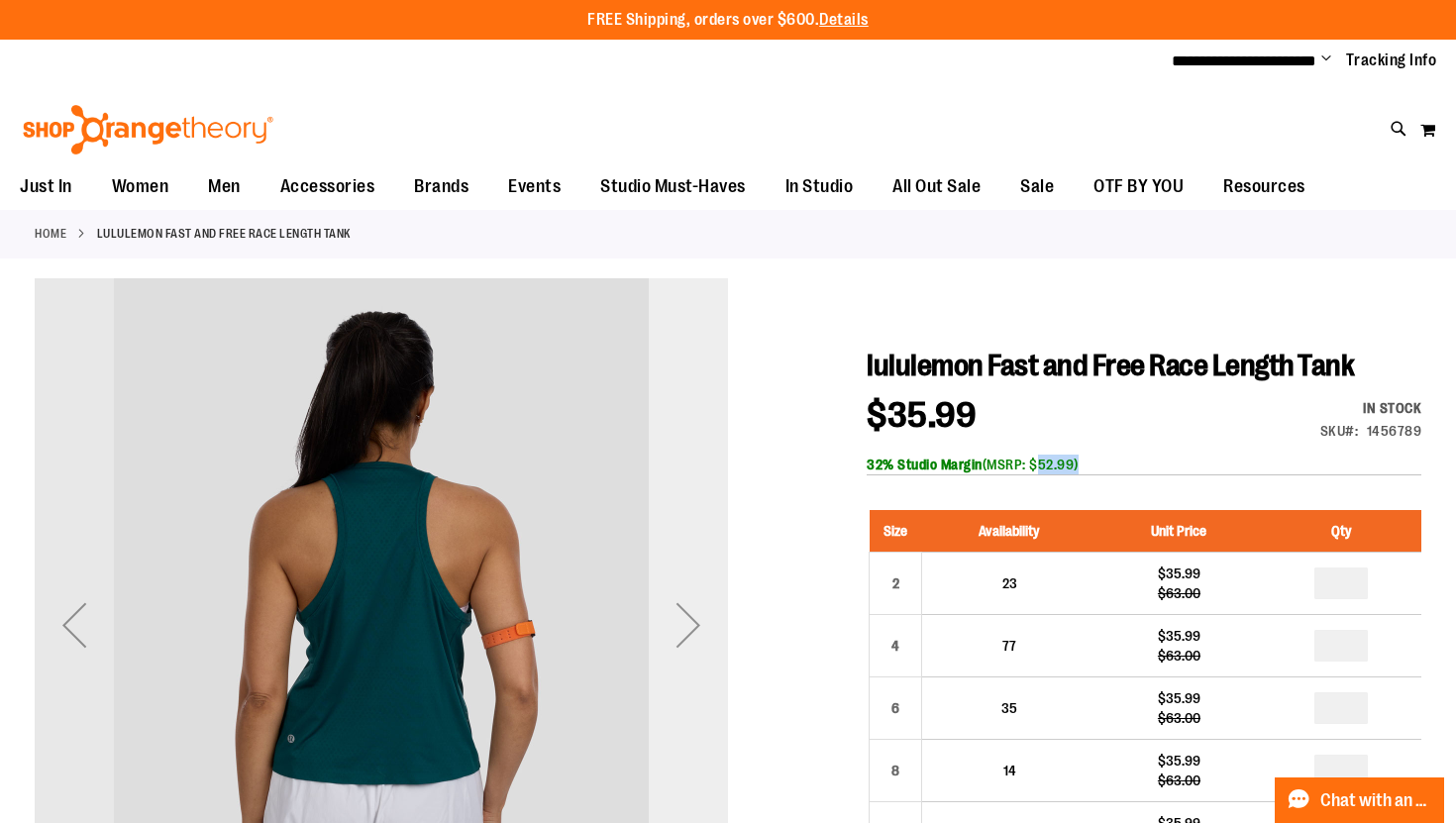 click at bounding box center [688, 625] 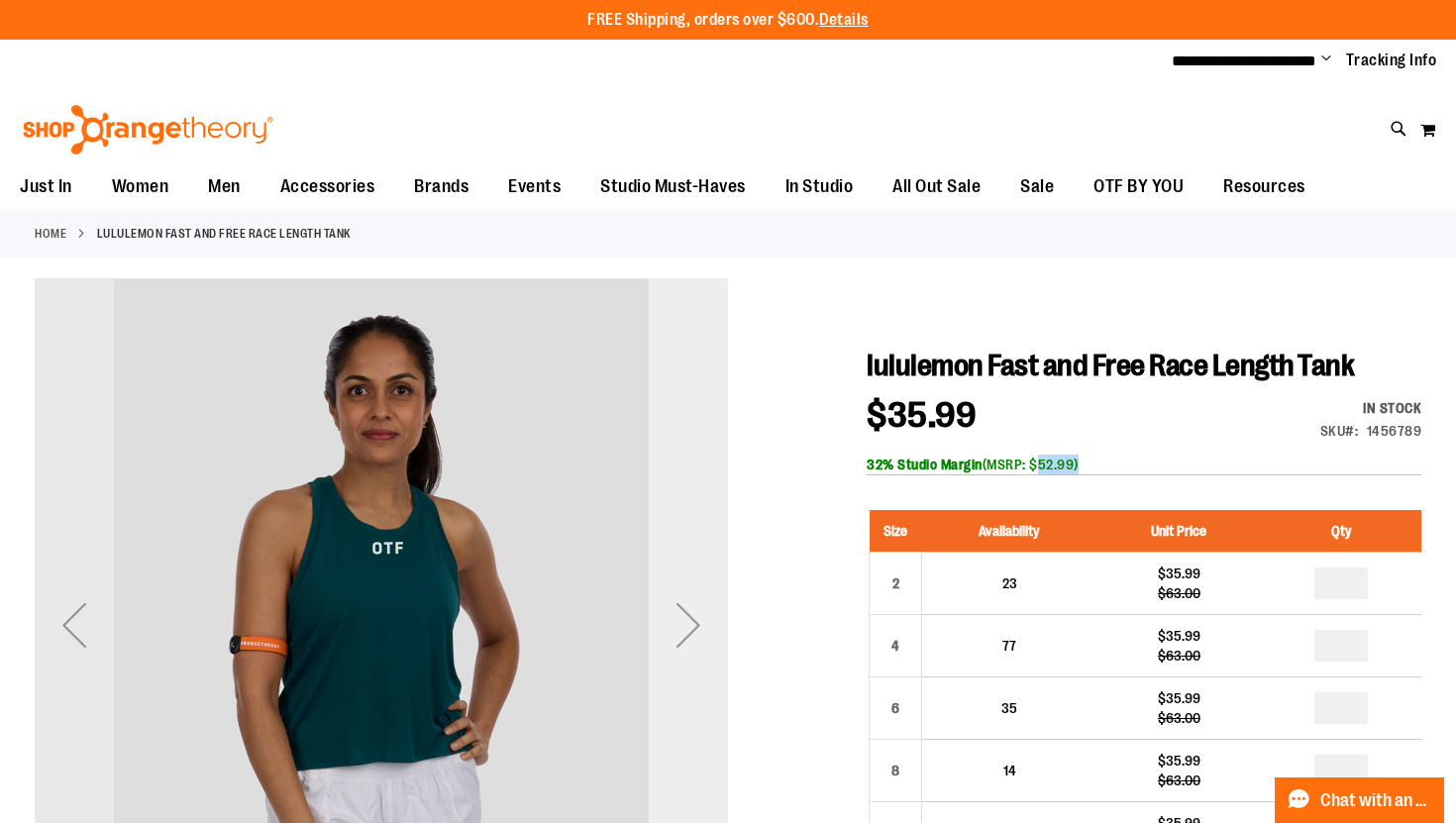 click at bounding box center (688, 625) 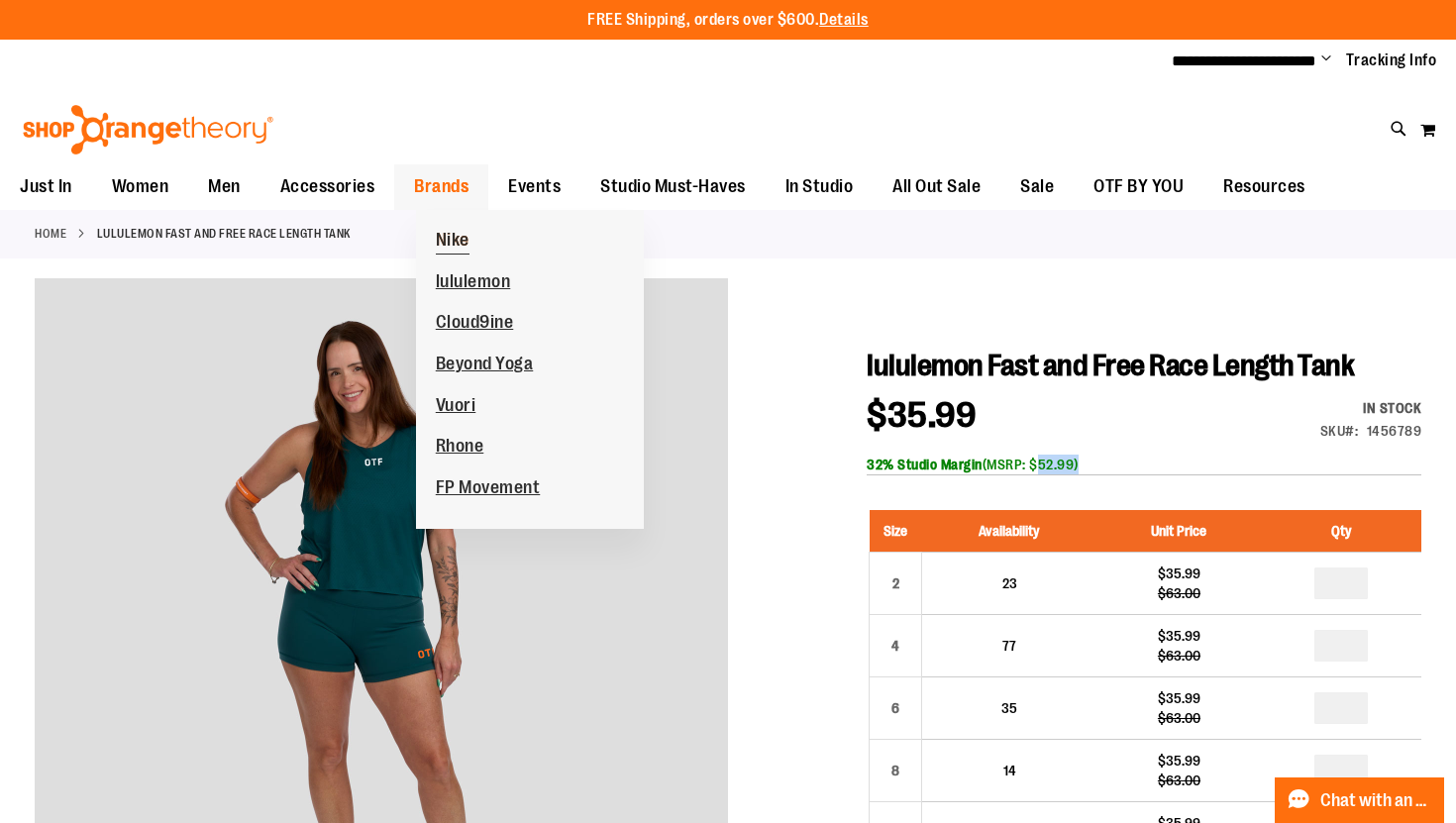 click on "Nike" at bounding box center (453, 242) 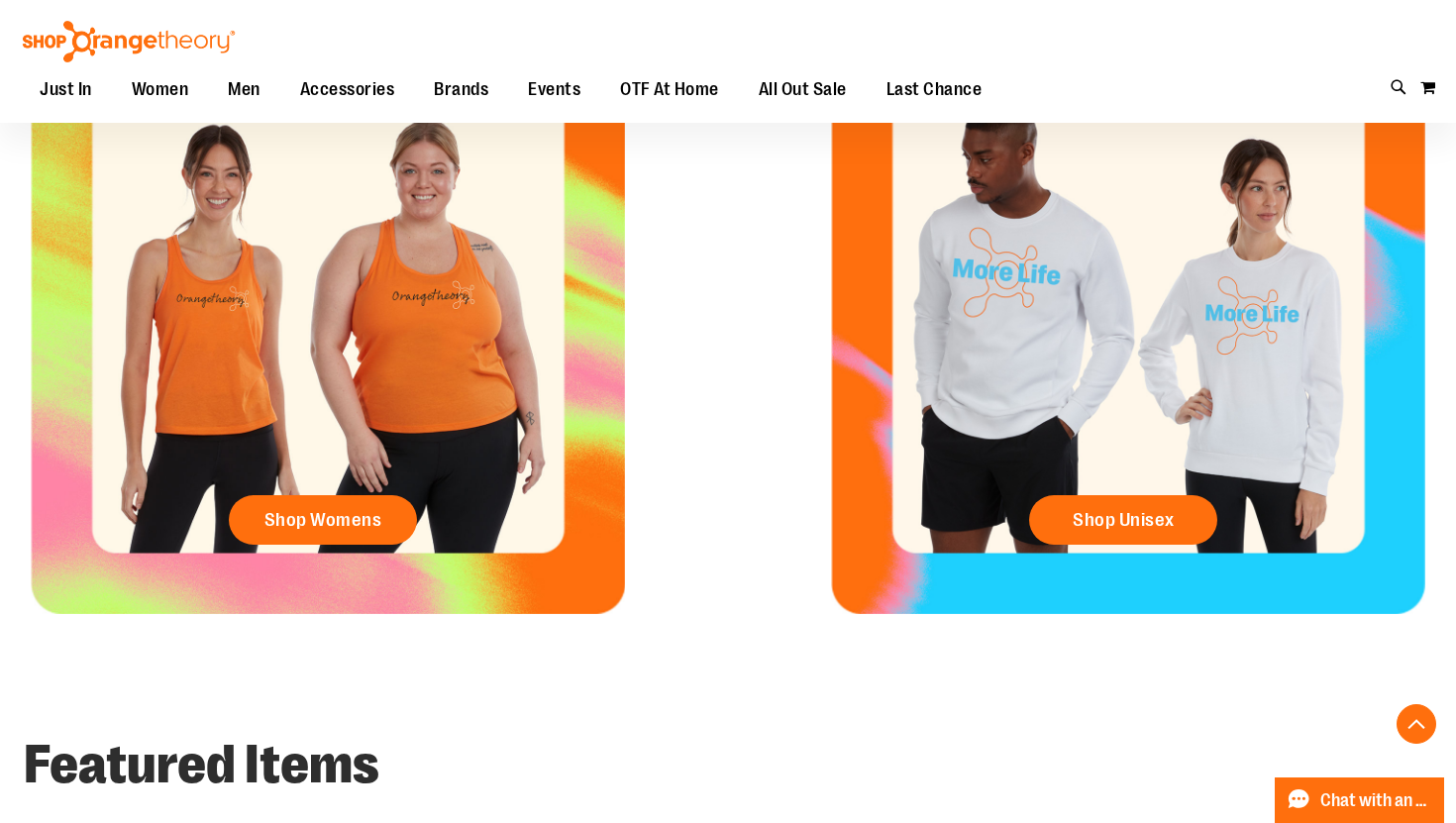 scroll, scrollTop: 795, scrollLeft: 0, axis: vertical 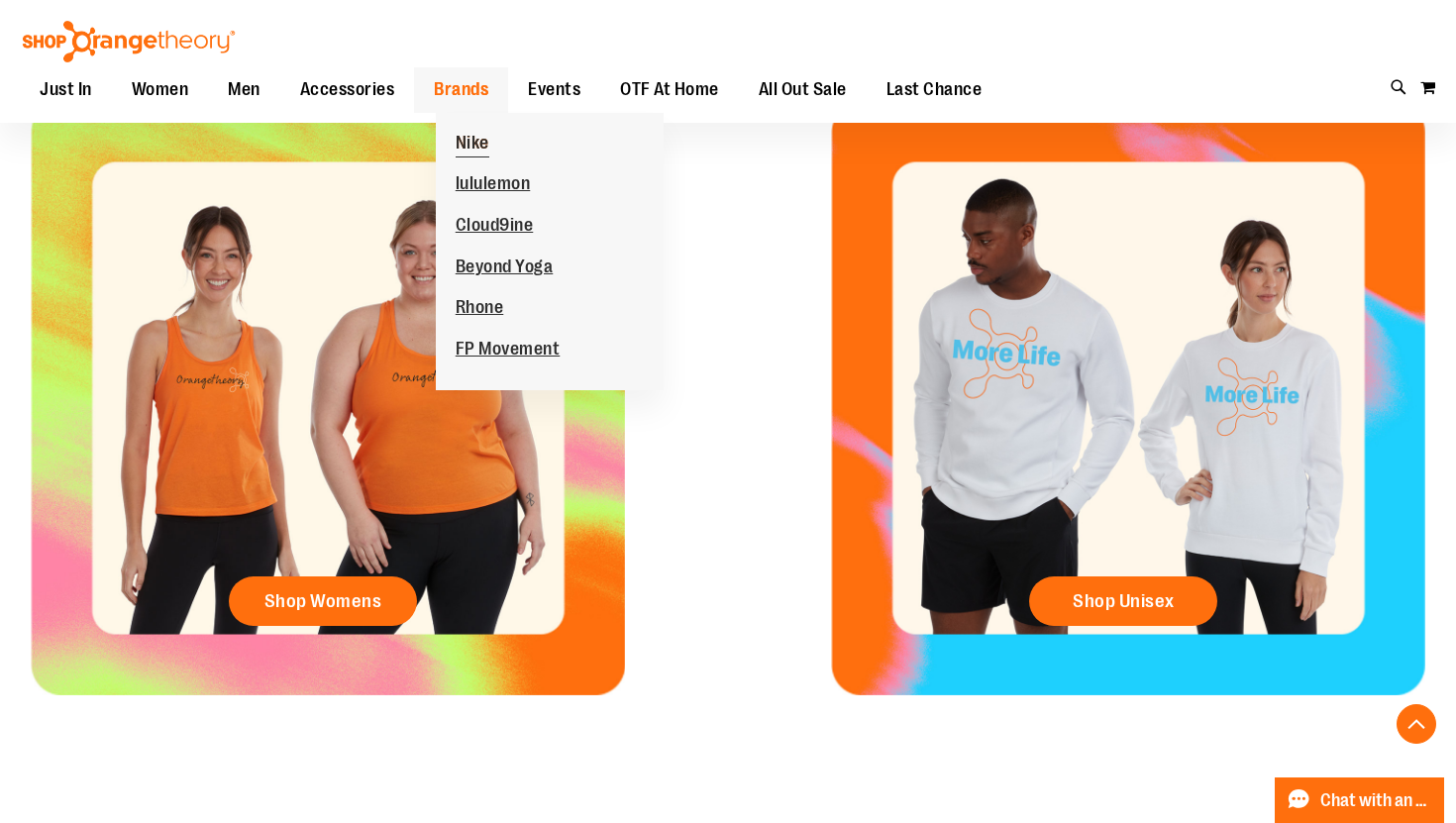 type on "**********" 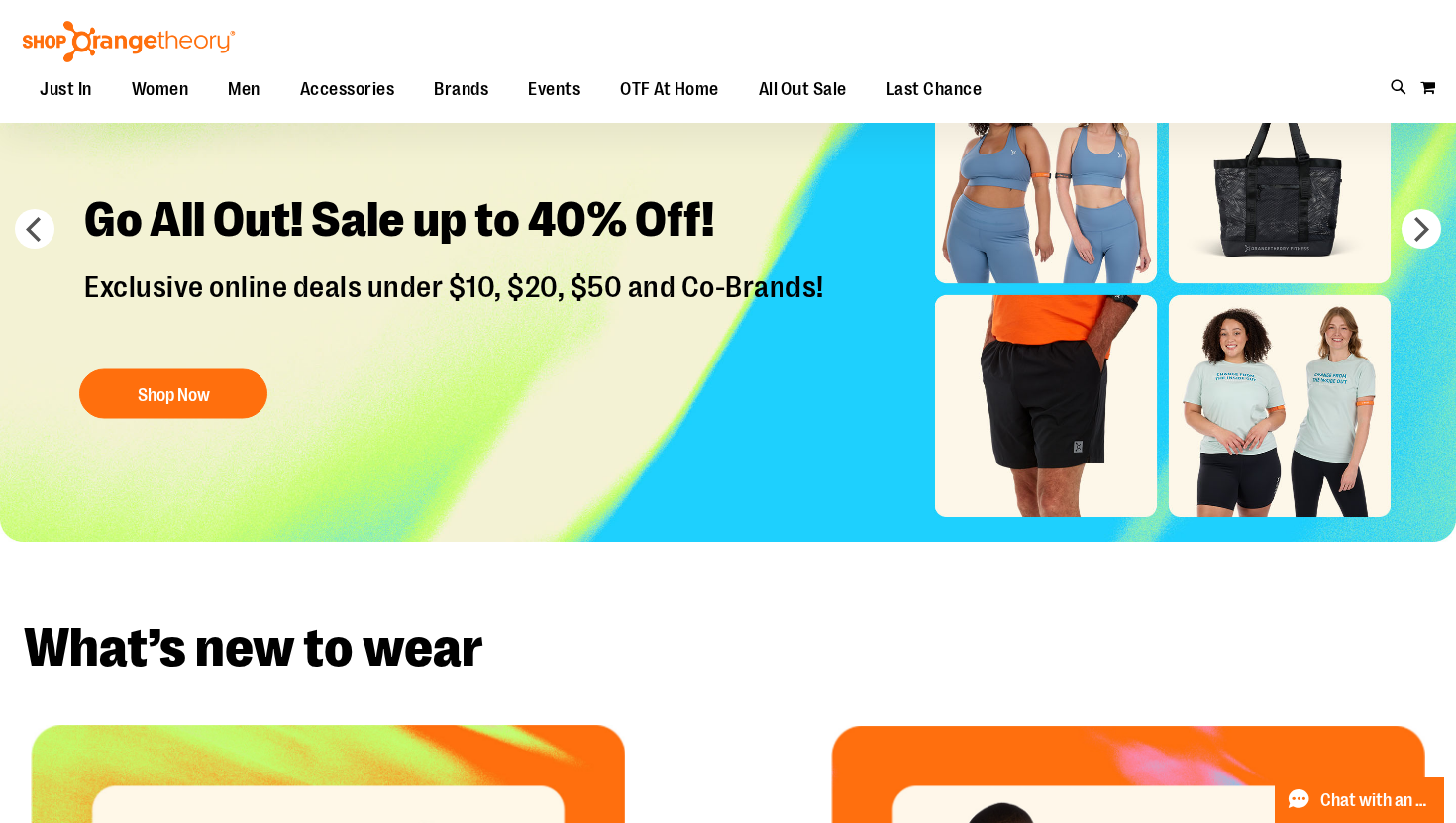 scroll, scrollTop: 172, scrollLeft: 0, axis: vertical 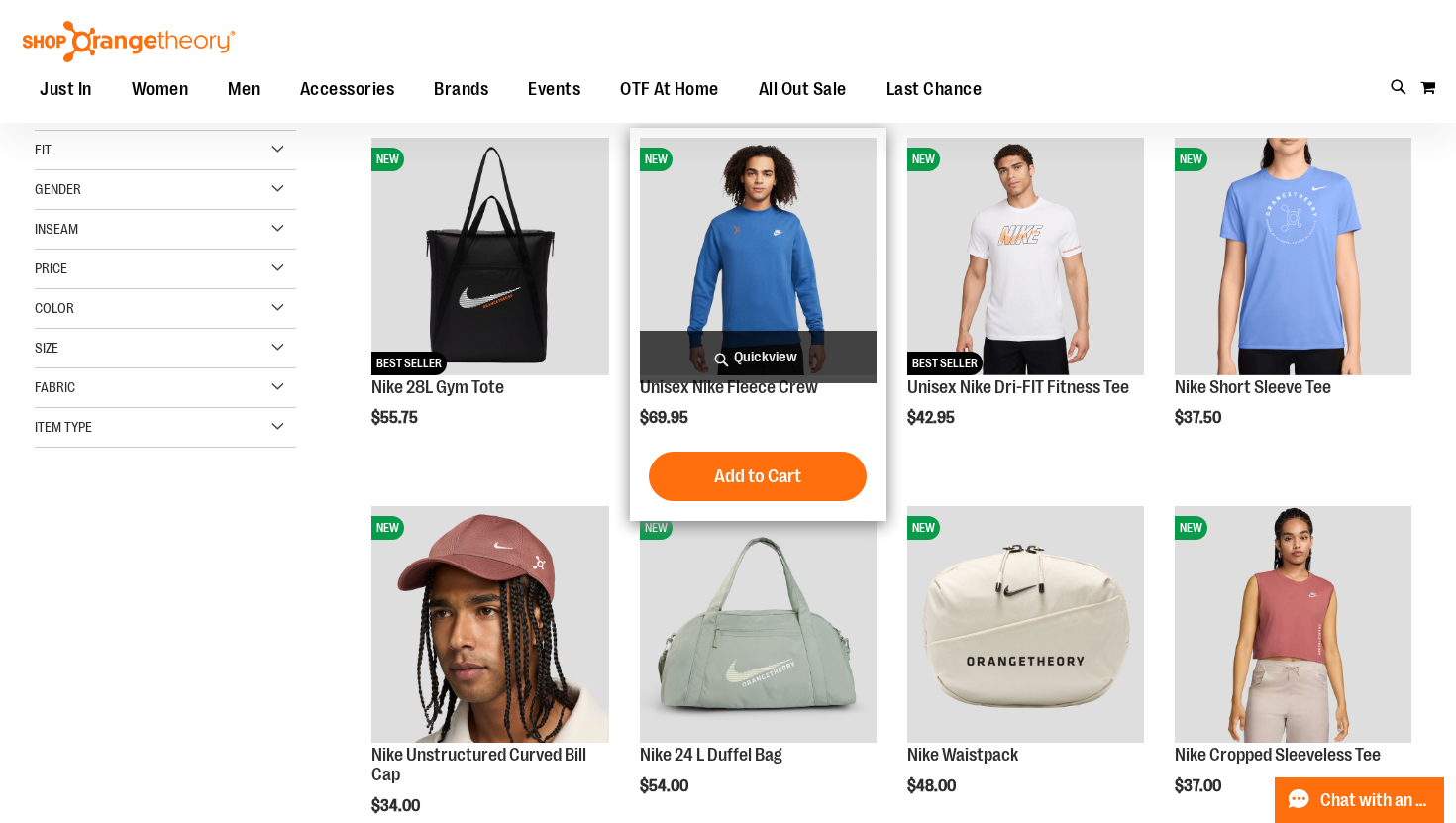 type on "**********" 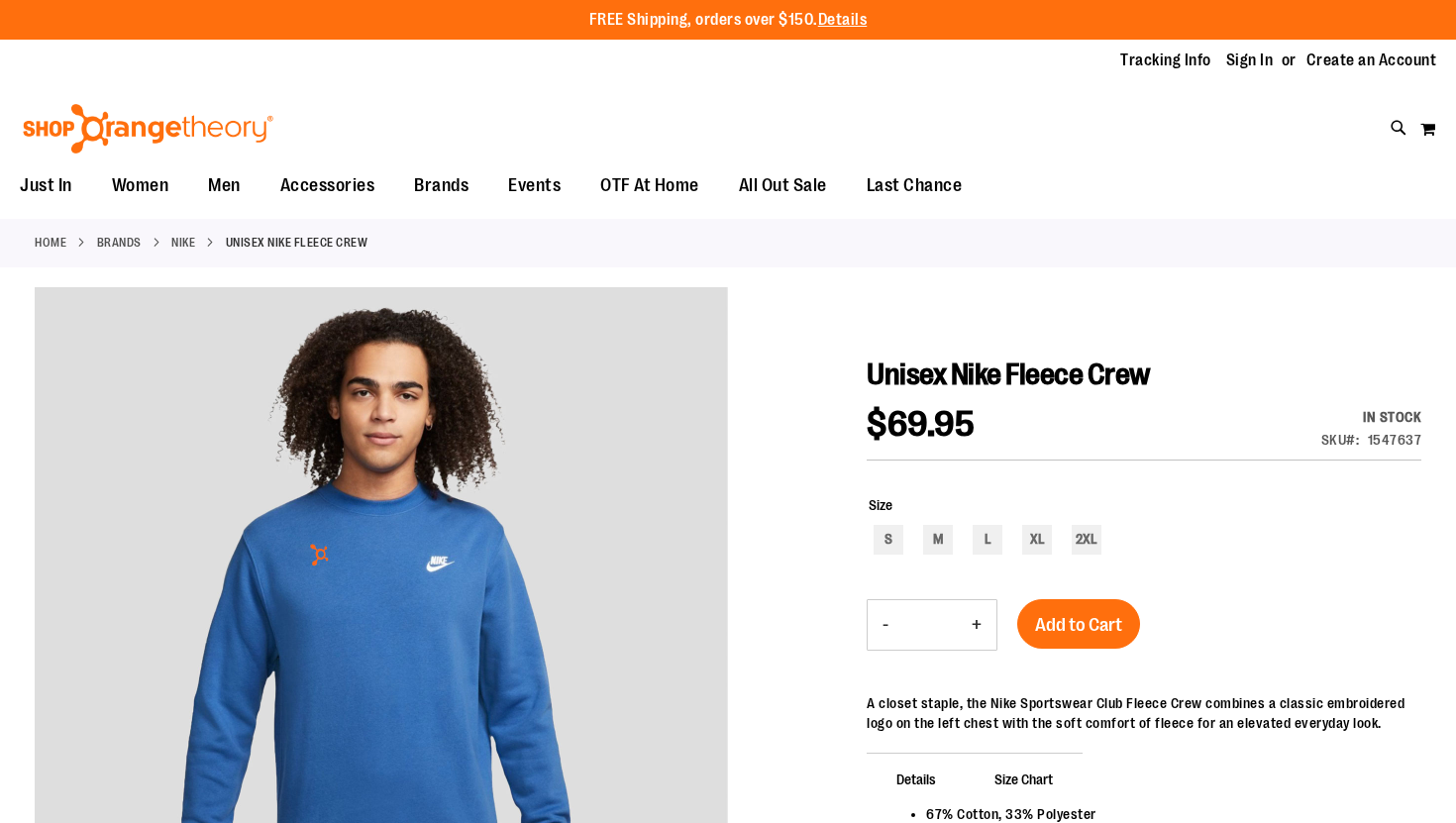 scroll, scrollTop: 0, scrollLeft: 0, axis: both 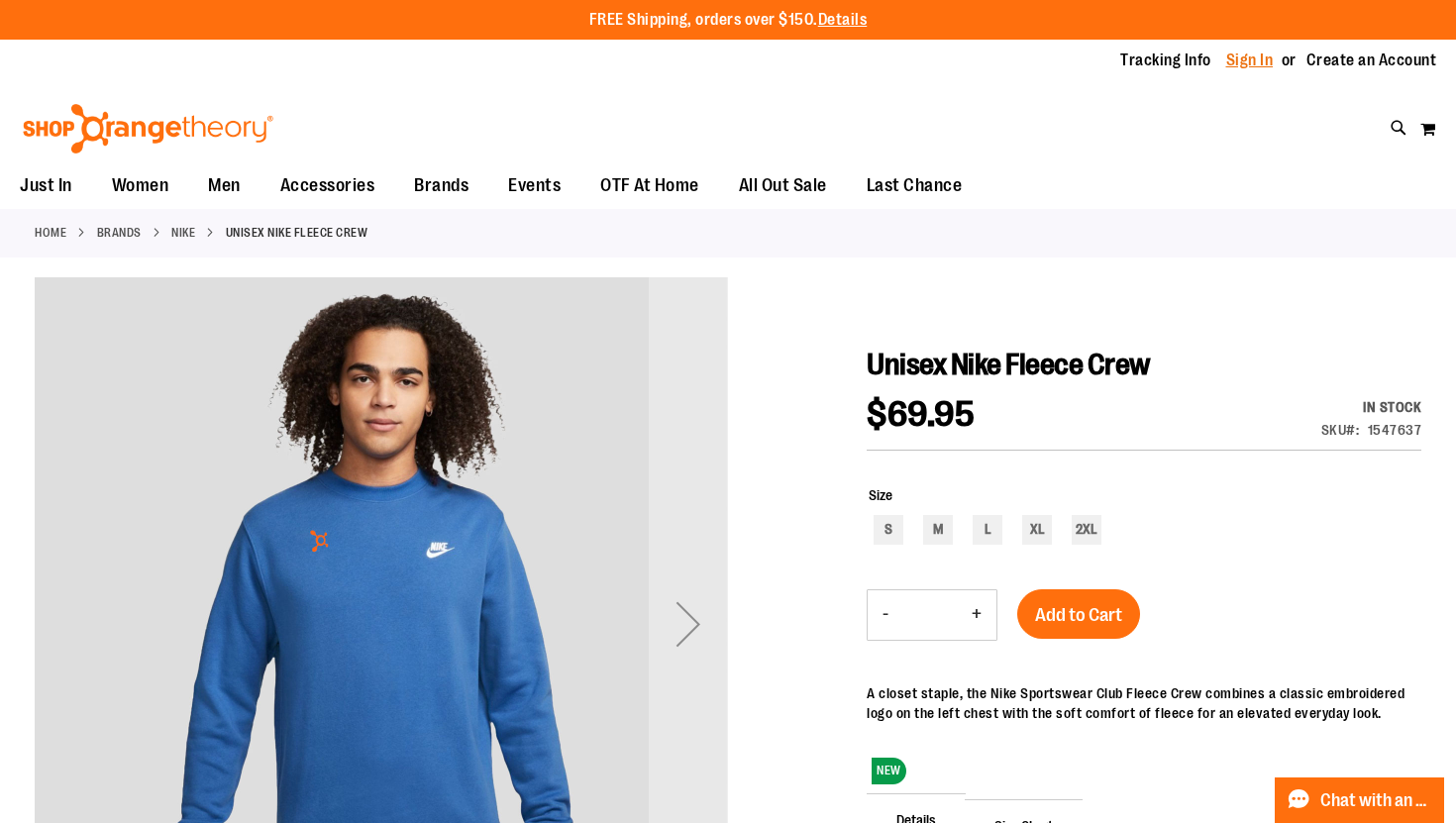 type on "**********" 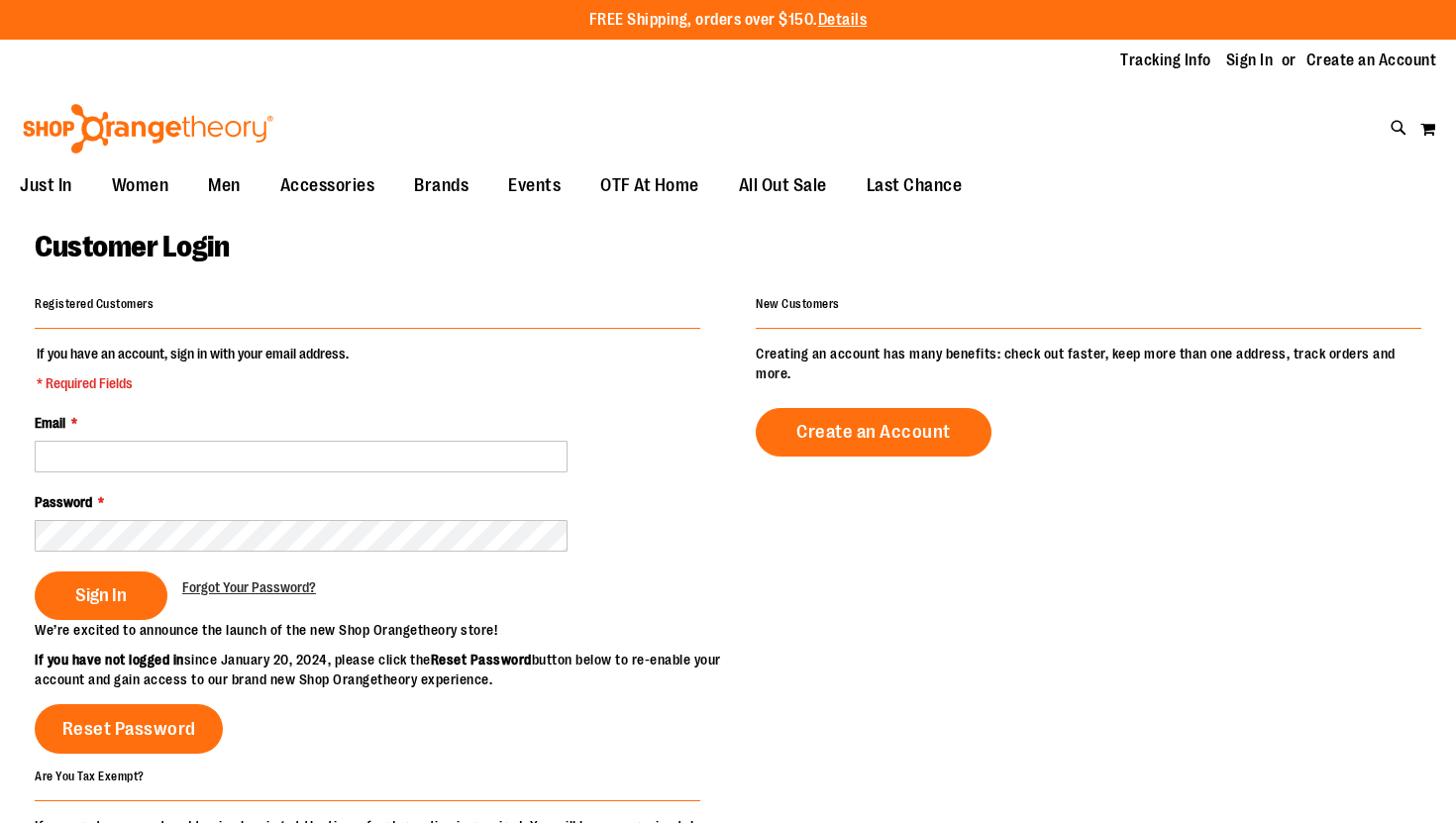 scroll, scrollTop: 0, scrollLeft: 0, axis: both 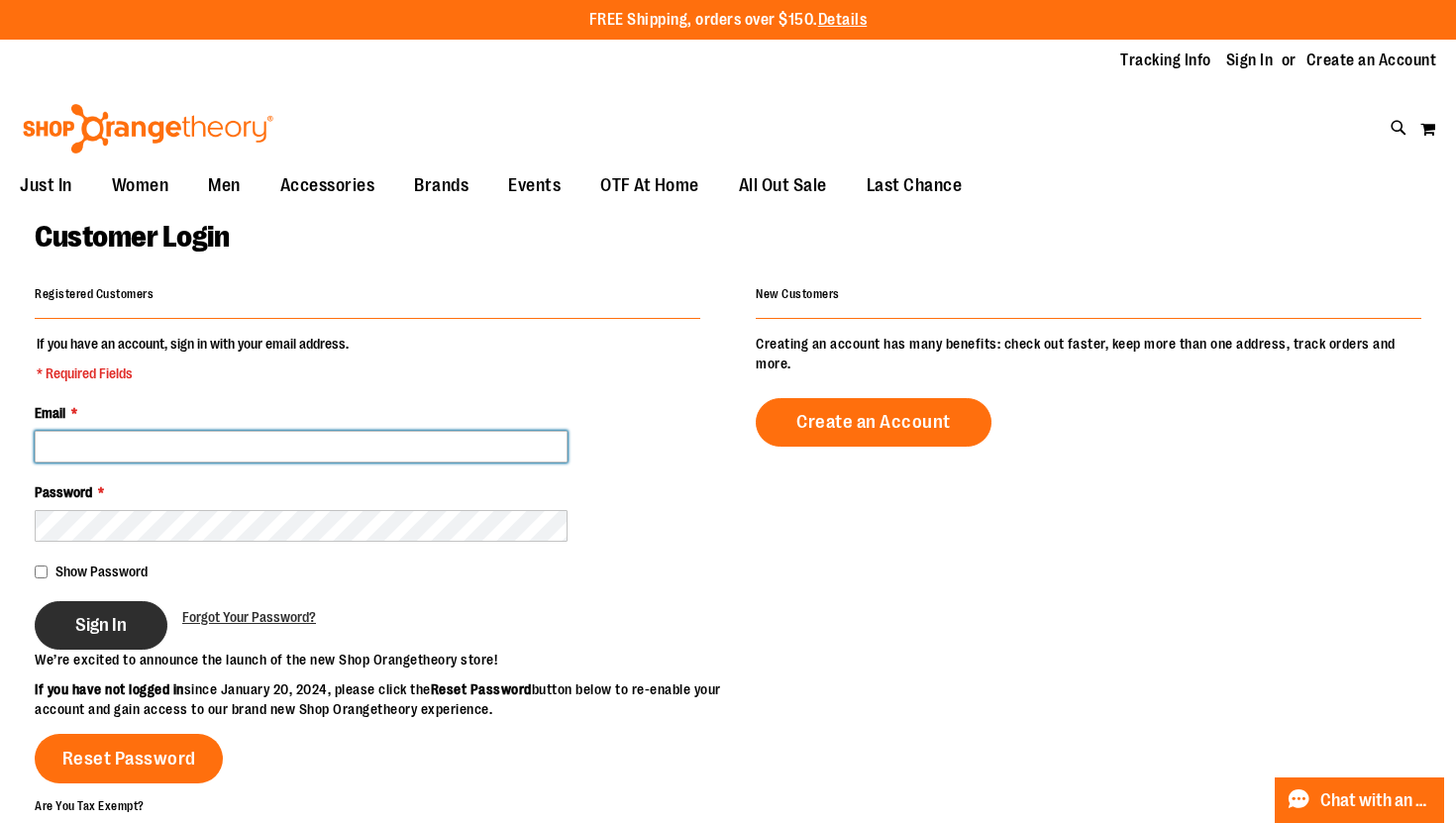 type on "**********" 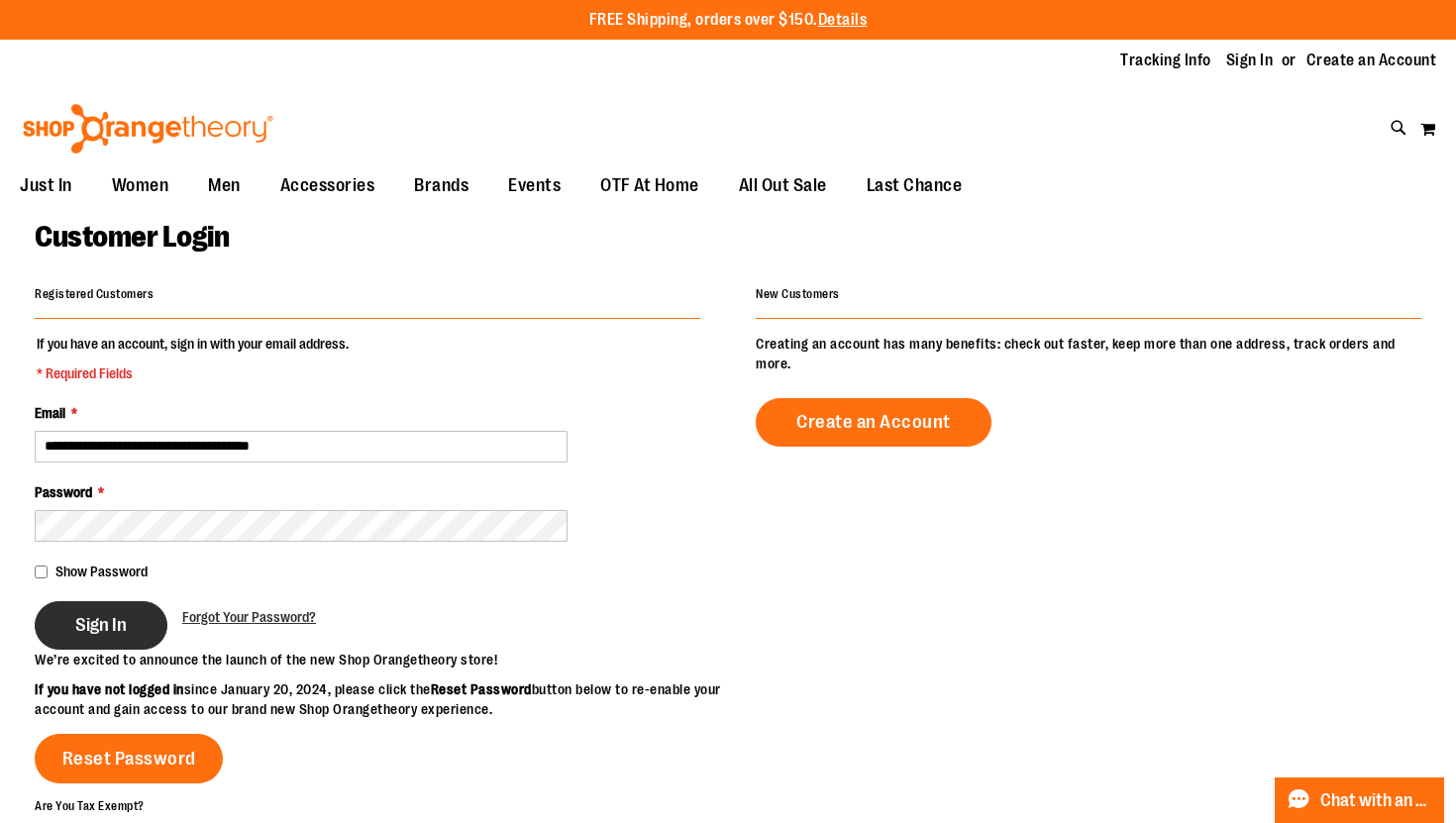 type on "**********" 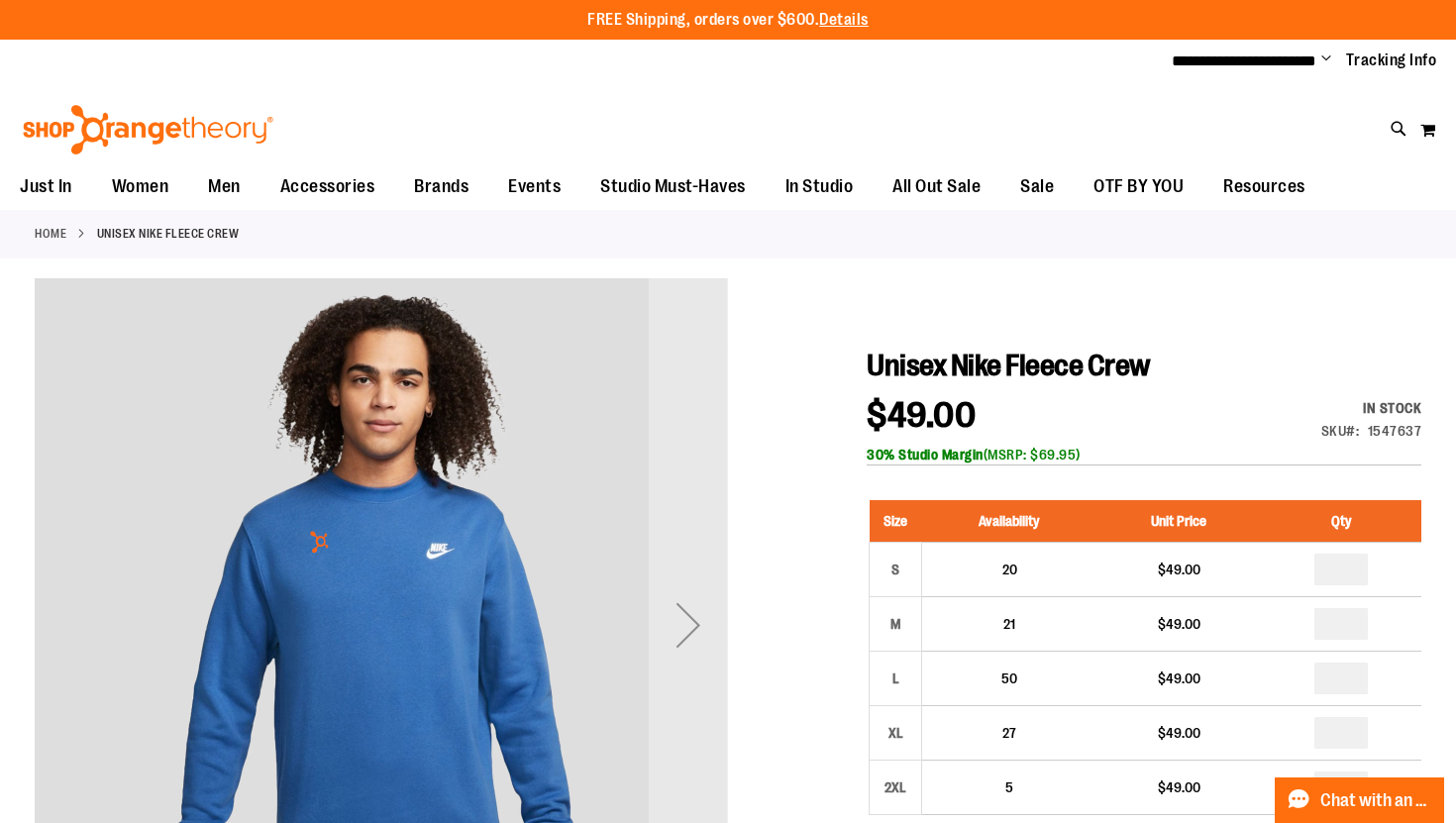 scroll, scrollTop: 85, scrollLeft: 0, axis: vertical 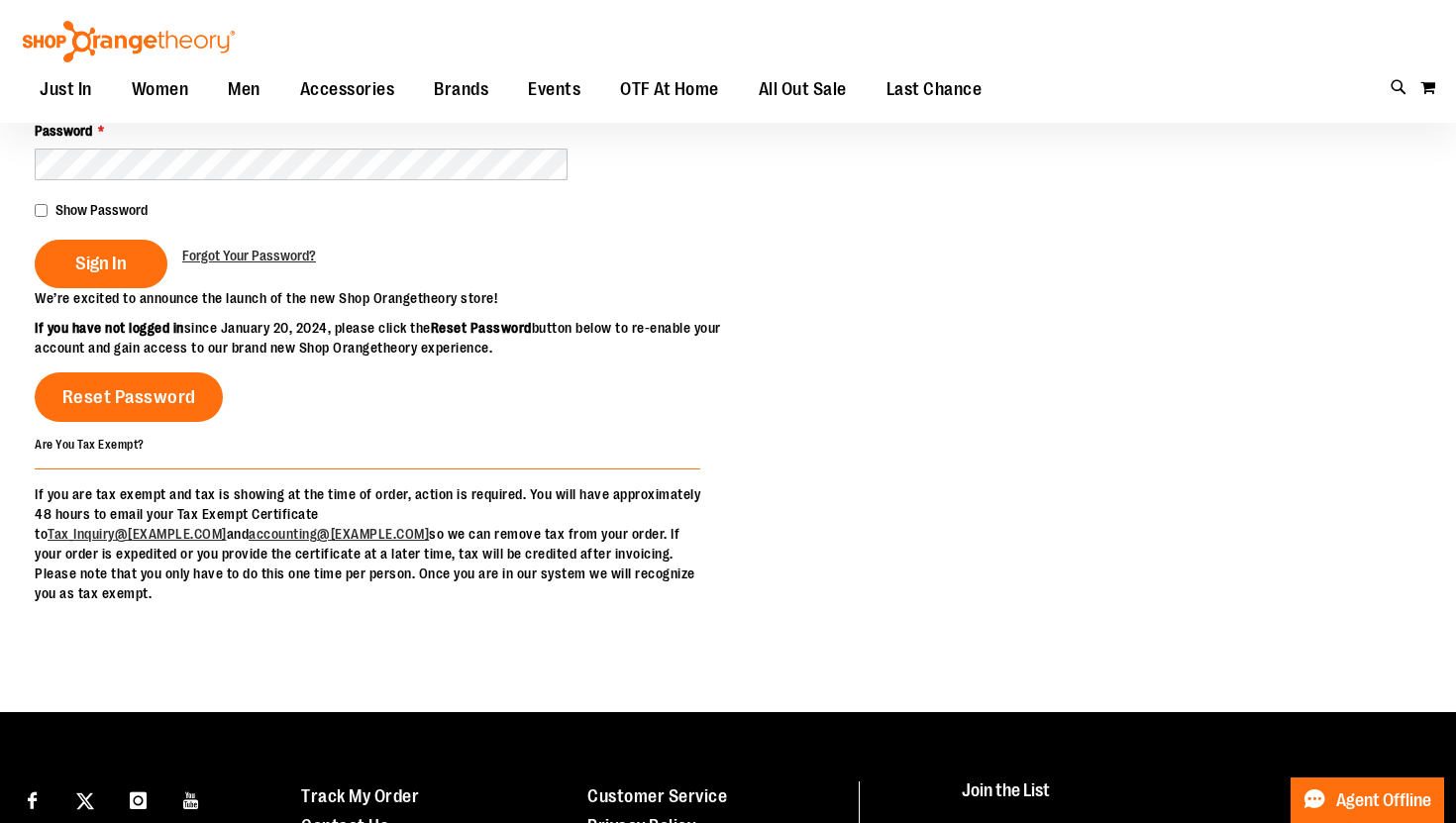 type on "**********" 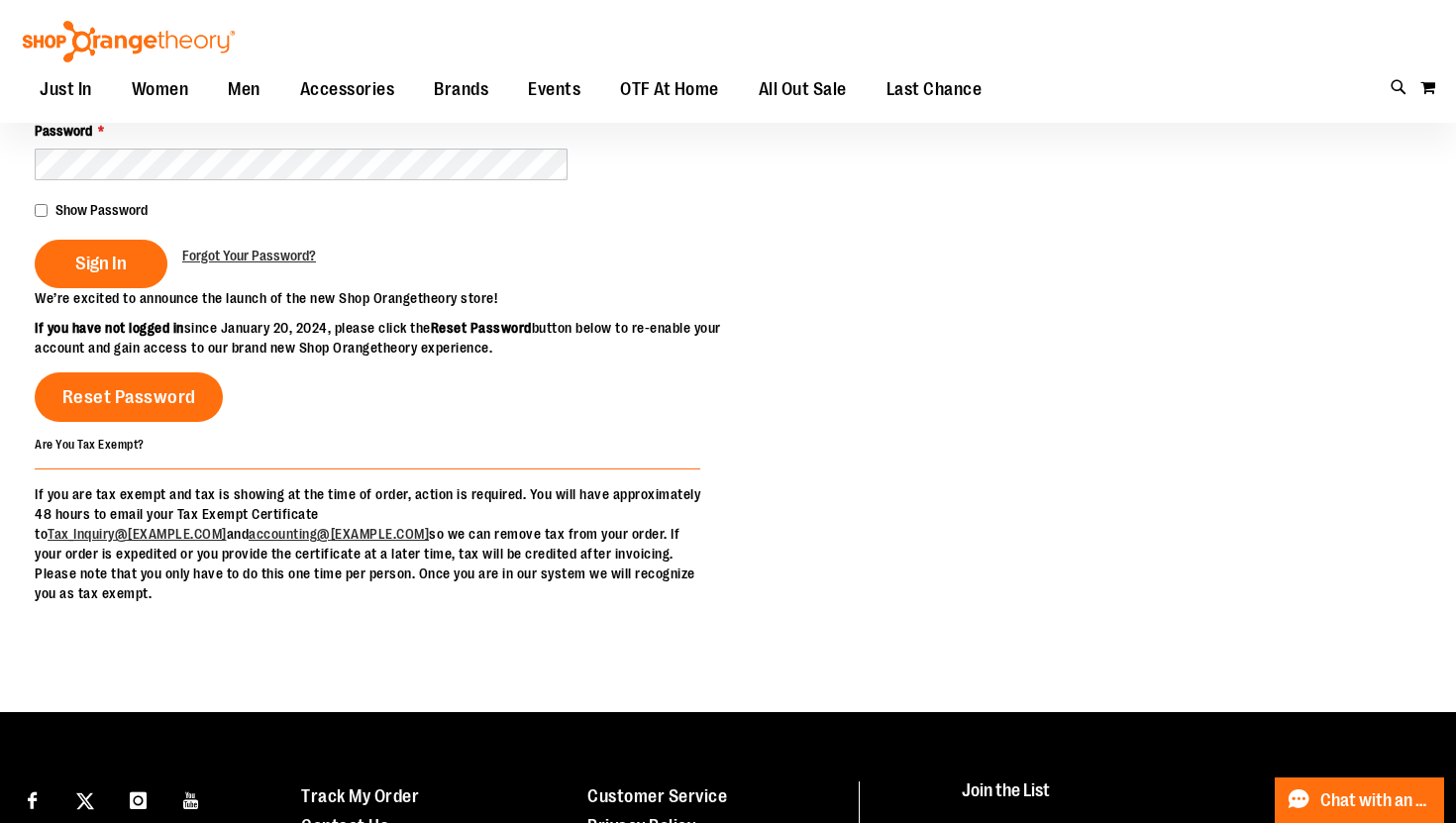 click on "**********" at bounding box center (367, 130) 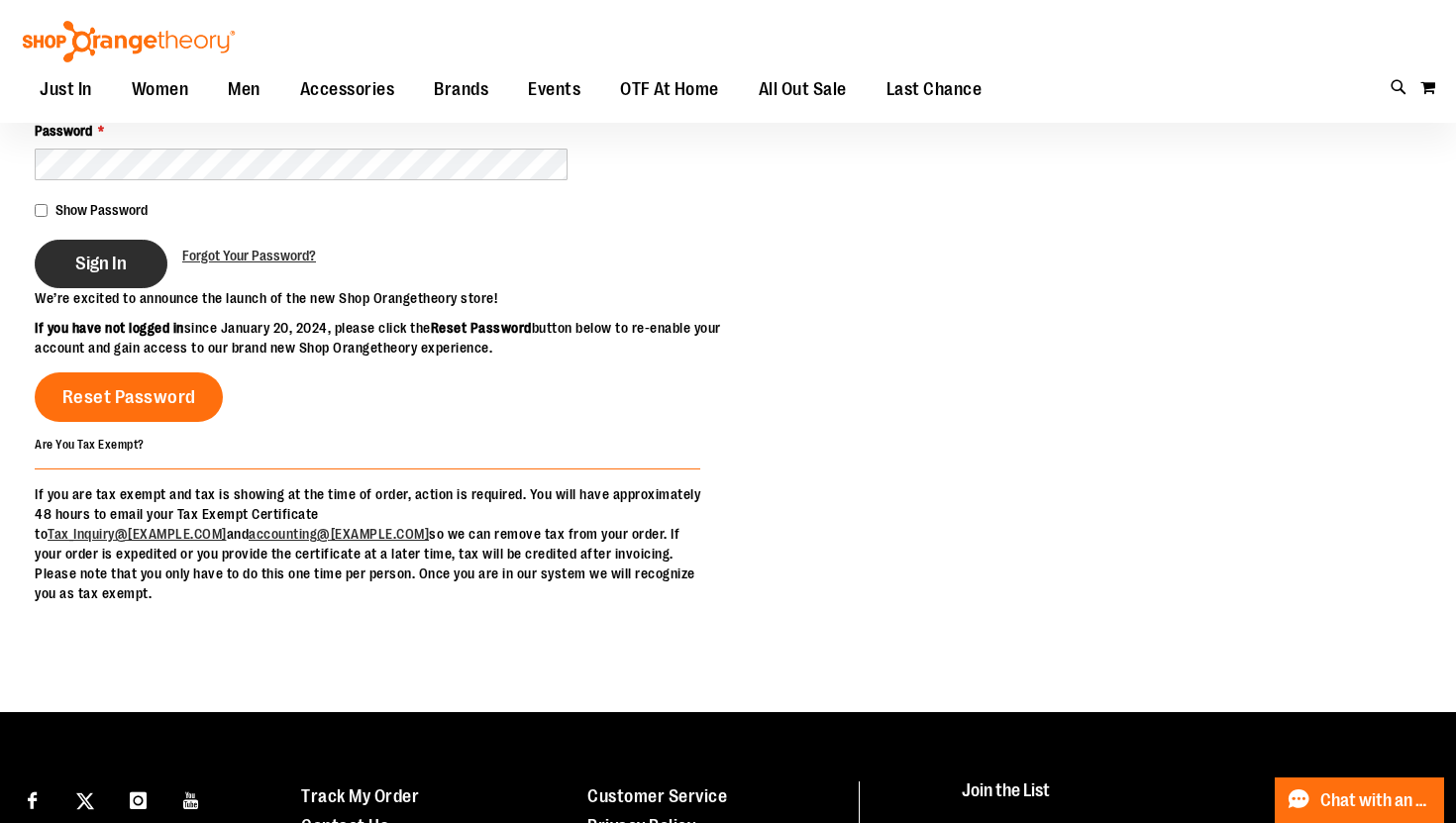 click on "Sign In" at bounding box center [101, 263] 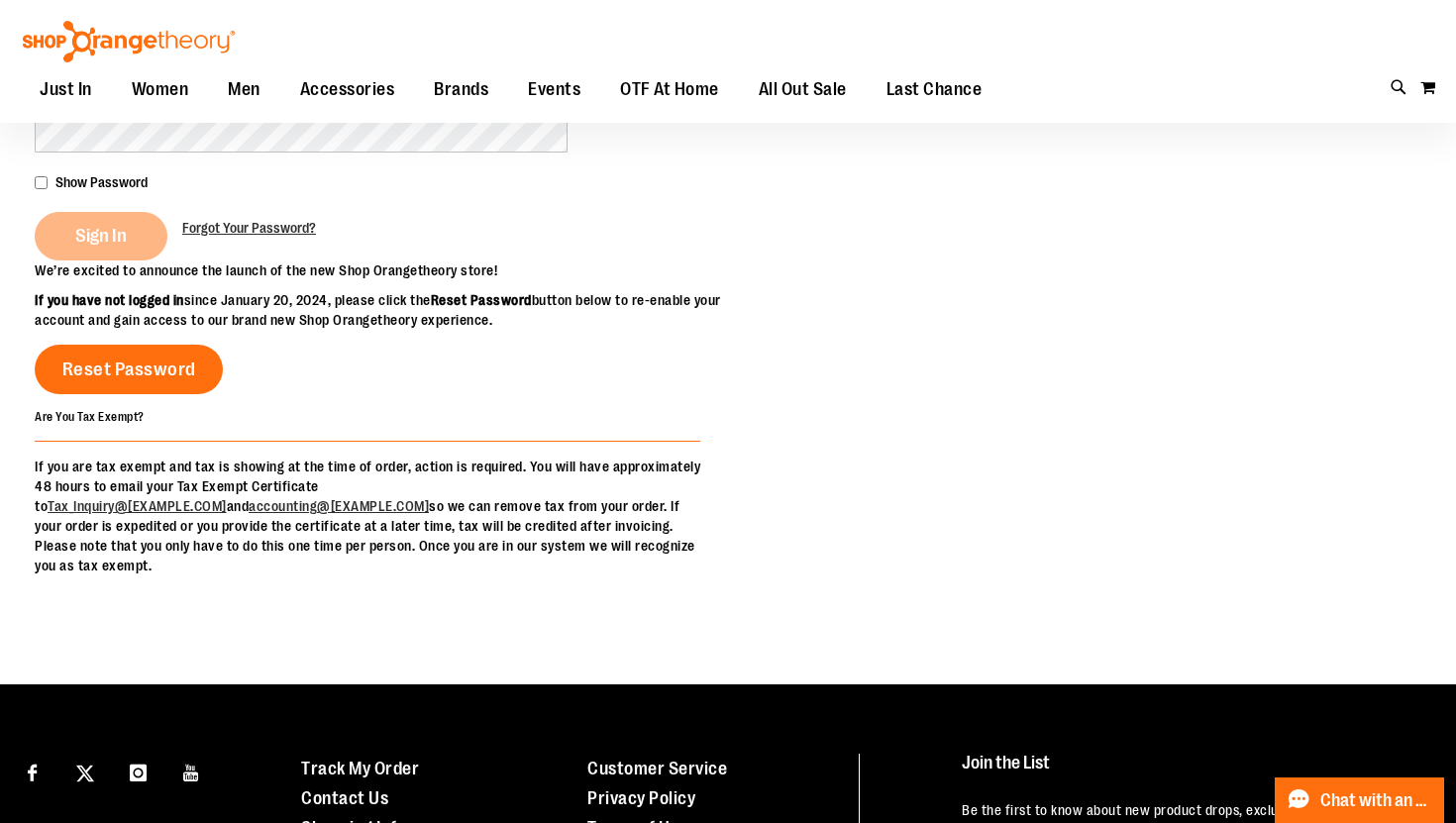 scroll, scrollTop: 220, scrollLeft: 0, axis: vertical 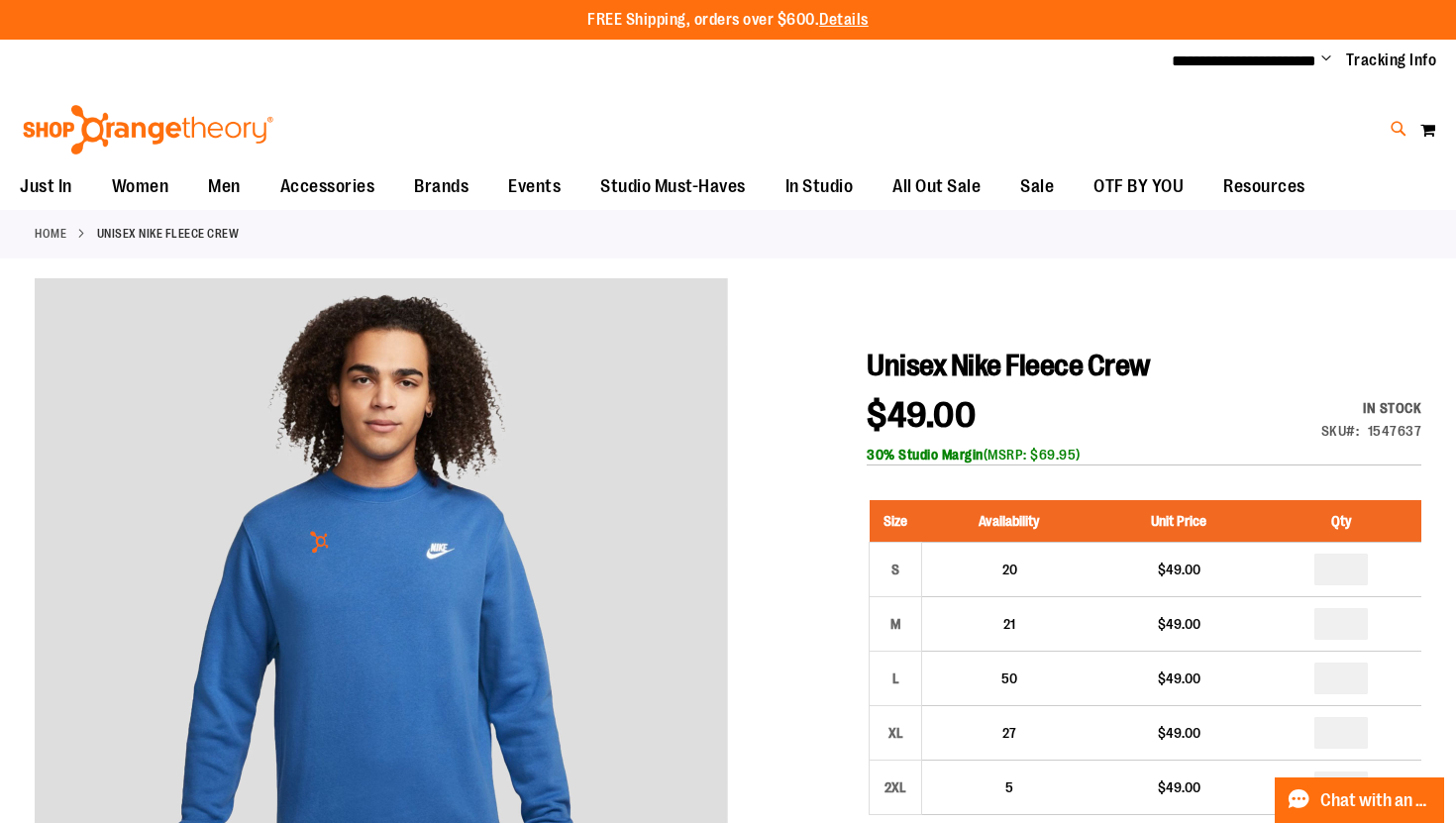 type on "**********" 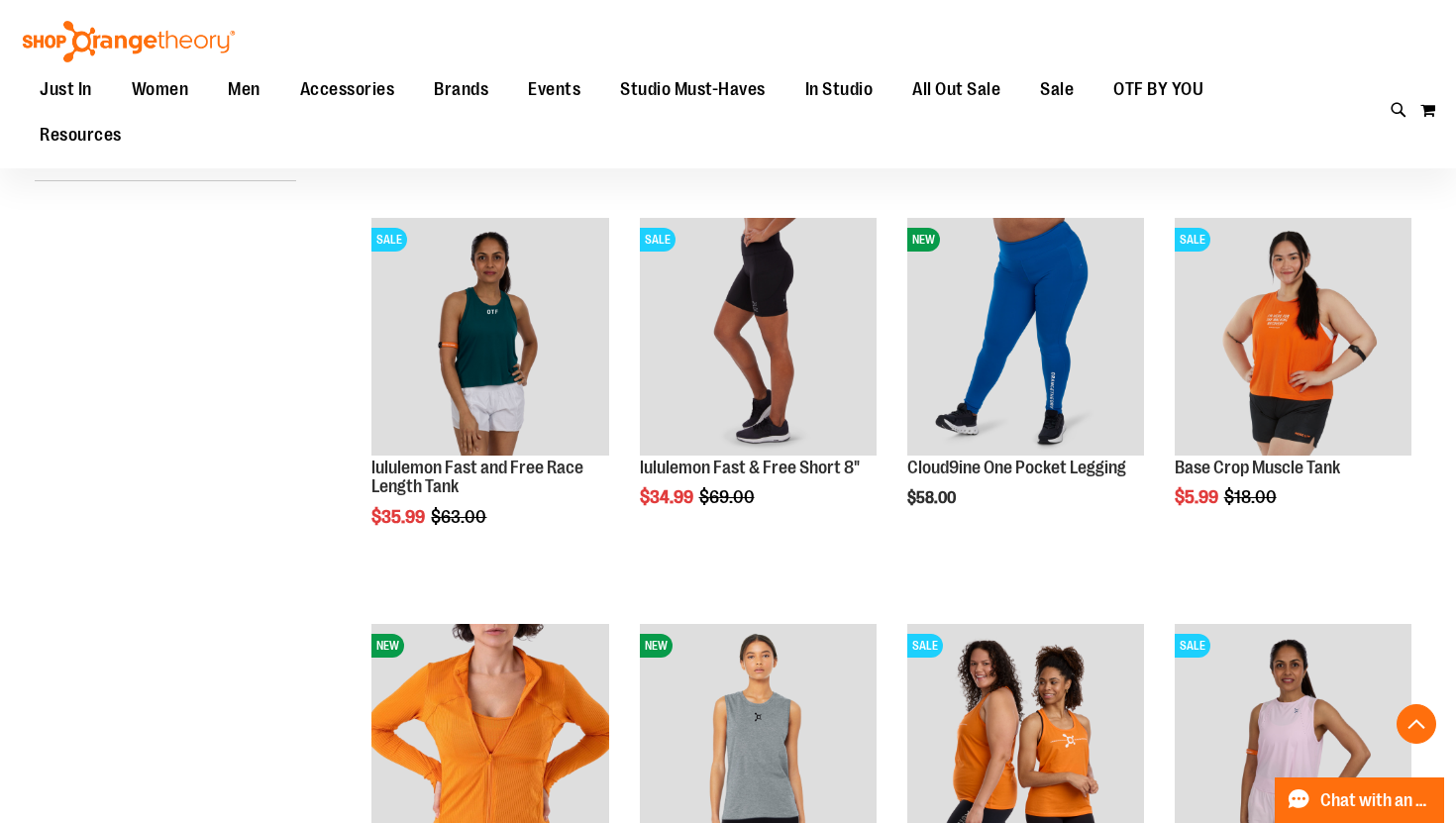 scroll, scrollTop: 563, scrollLeft: 0, axis: vertical 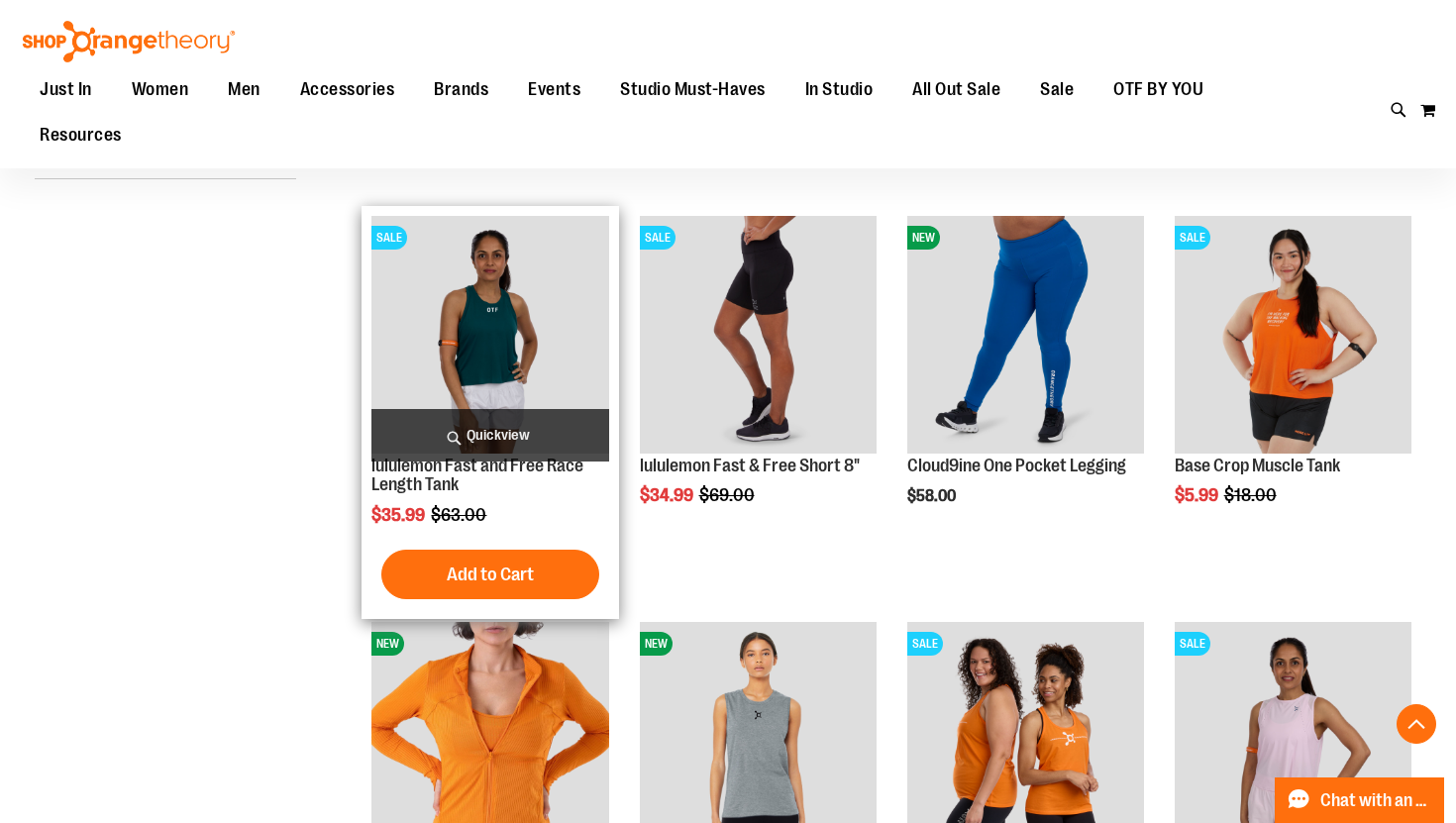 type on "**********" 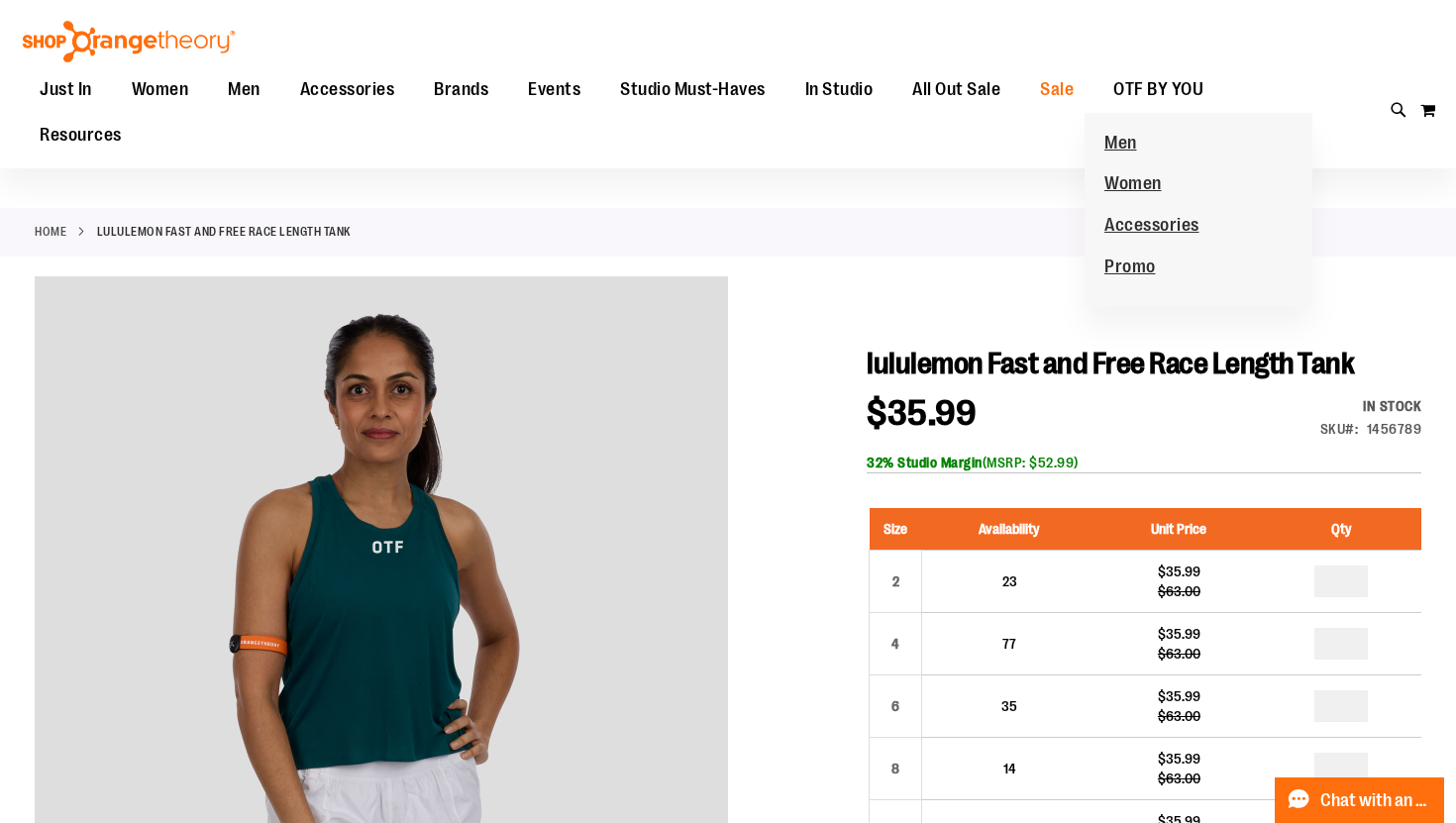 scroll, scrollTop: 172, scrollLeft: 0, axis: vertical 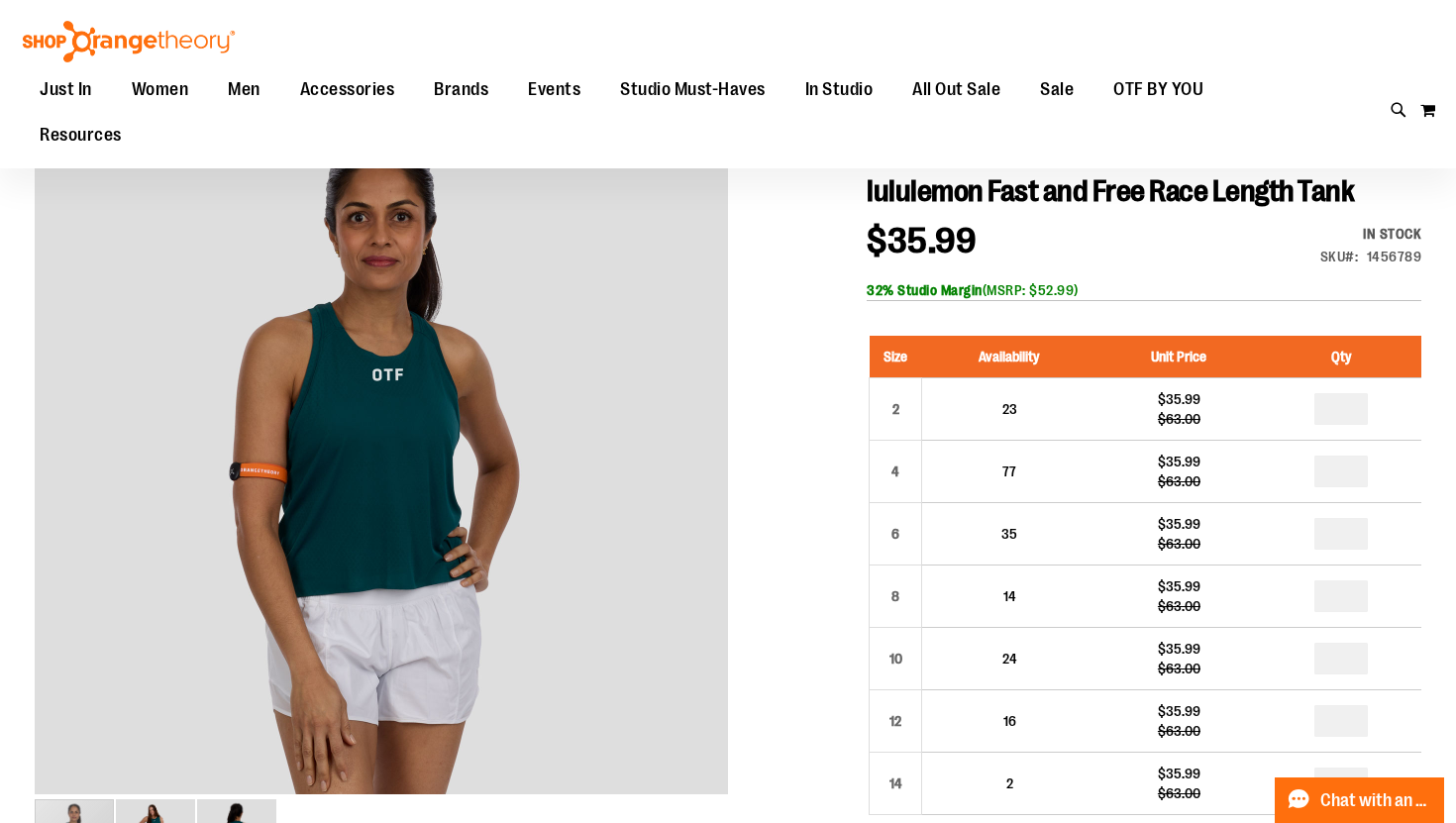 type on "**********" 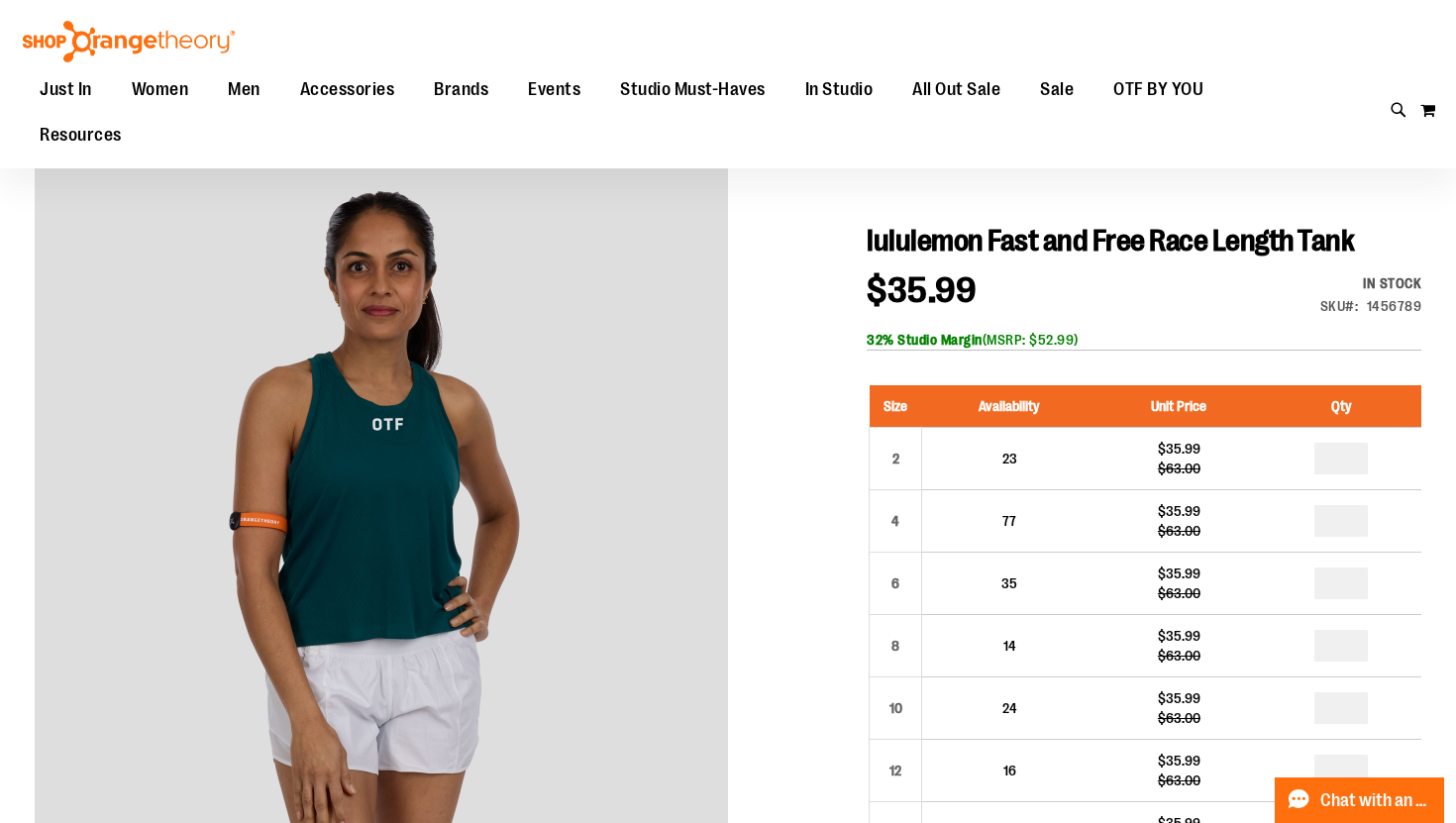 scroll, scrollTop: 0, scrollLeft: 0, axis: both 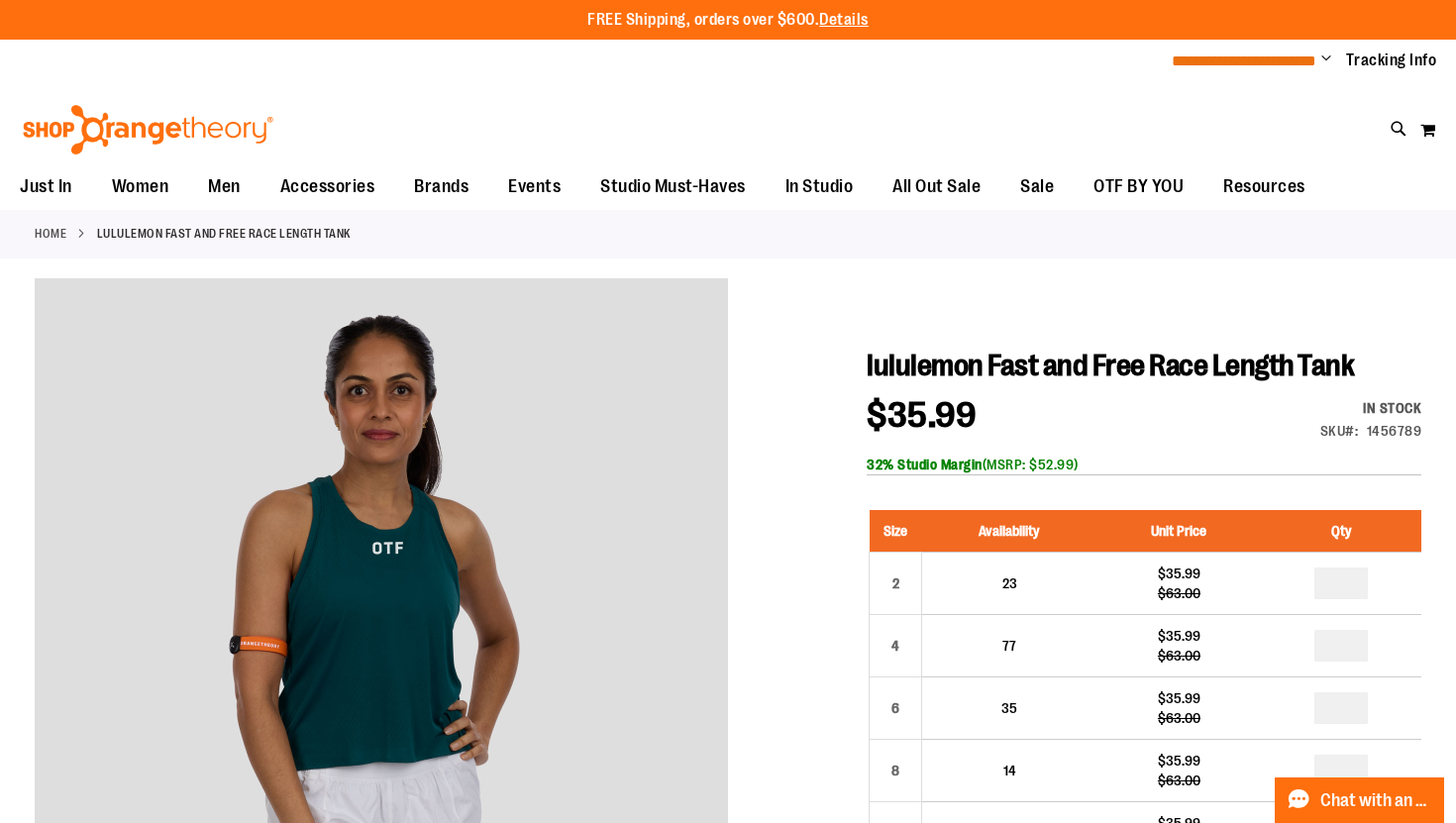 click on "**********" at bounding box center (1244, 60) 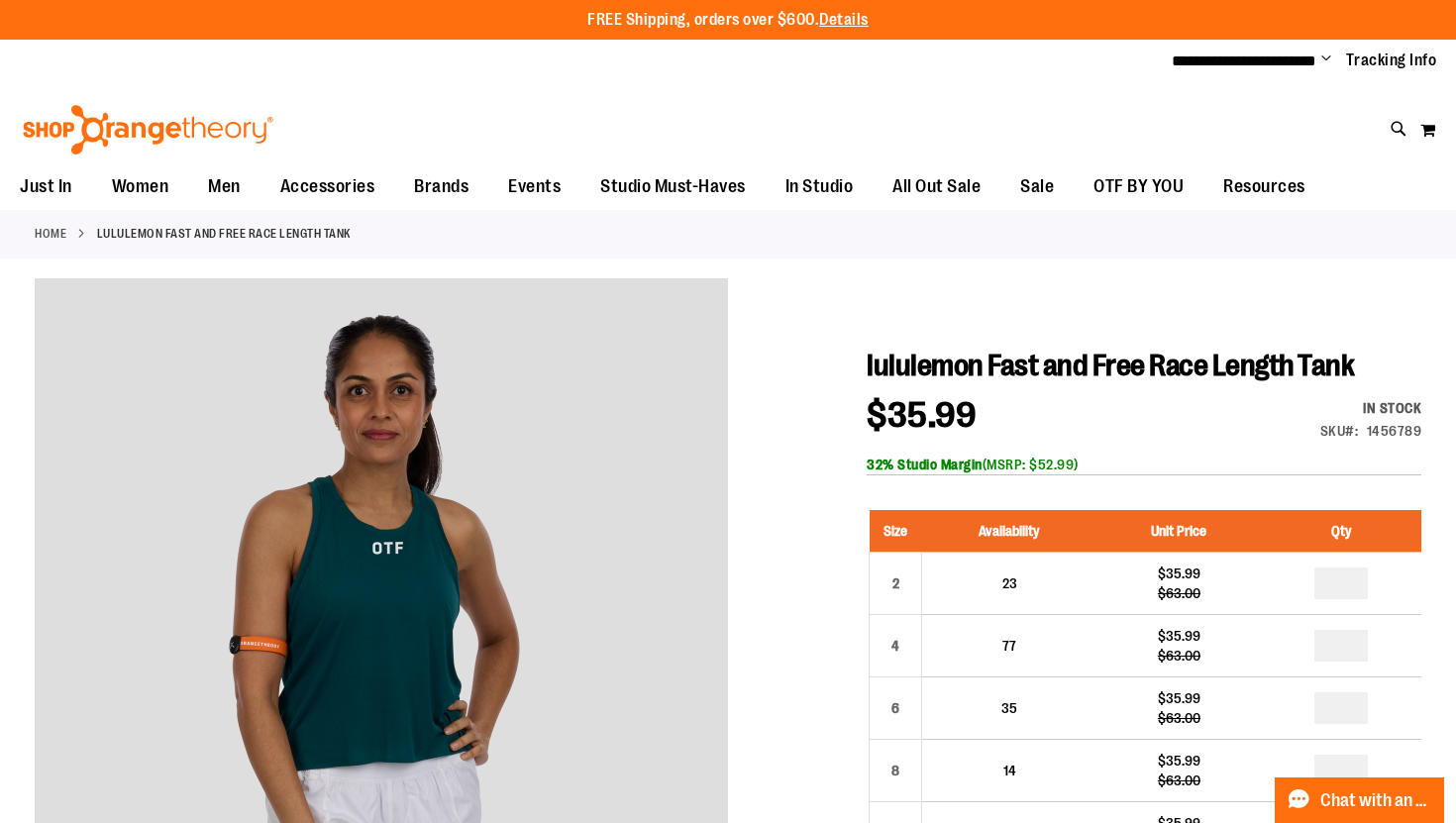 click on "Change" at bounding box center (1326, 59) 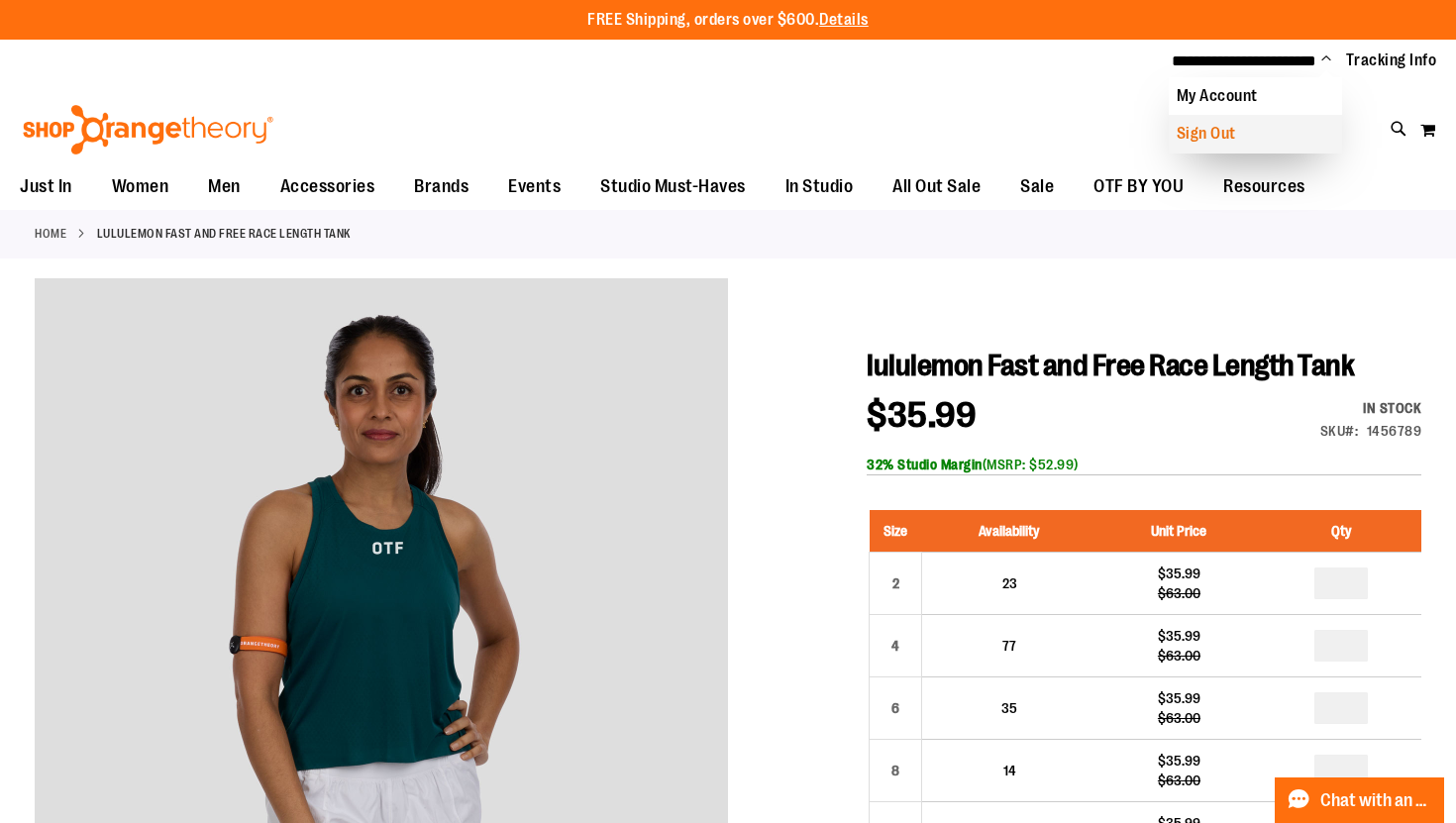 click on "Sign Out" at bounding box center [1255, 134] 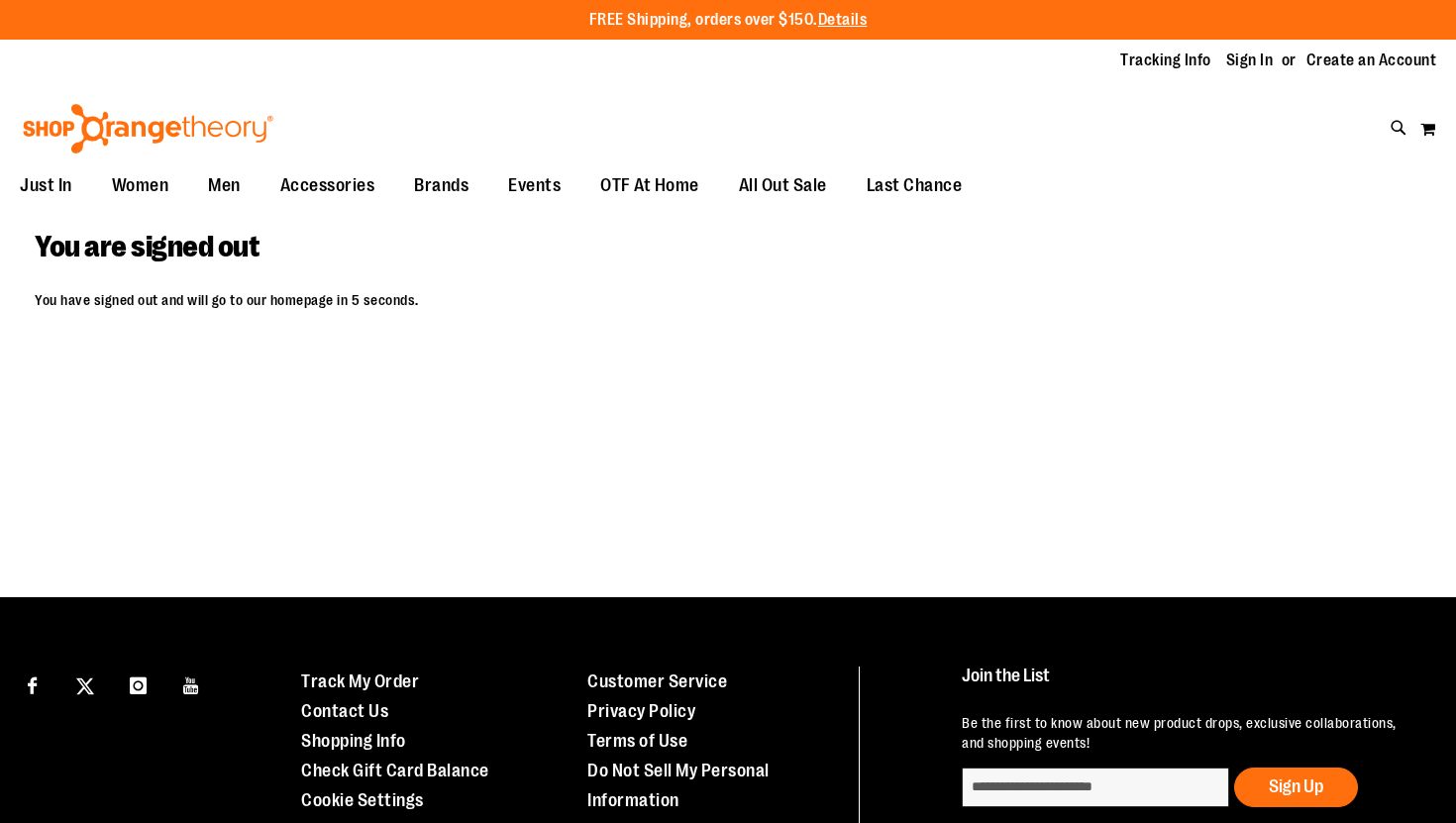 scroll, scrollTop: 0, scrollLeft: 0, axis: both 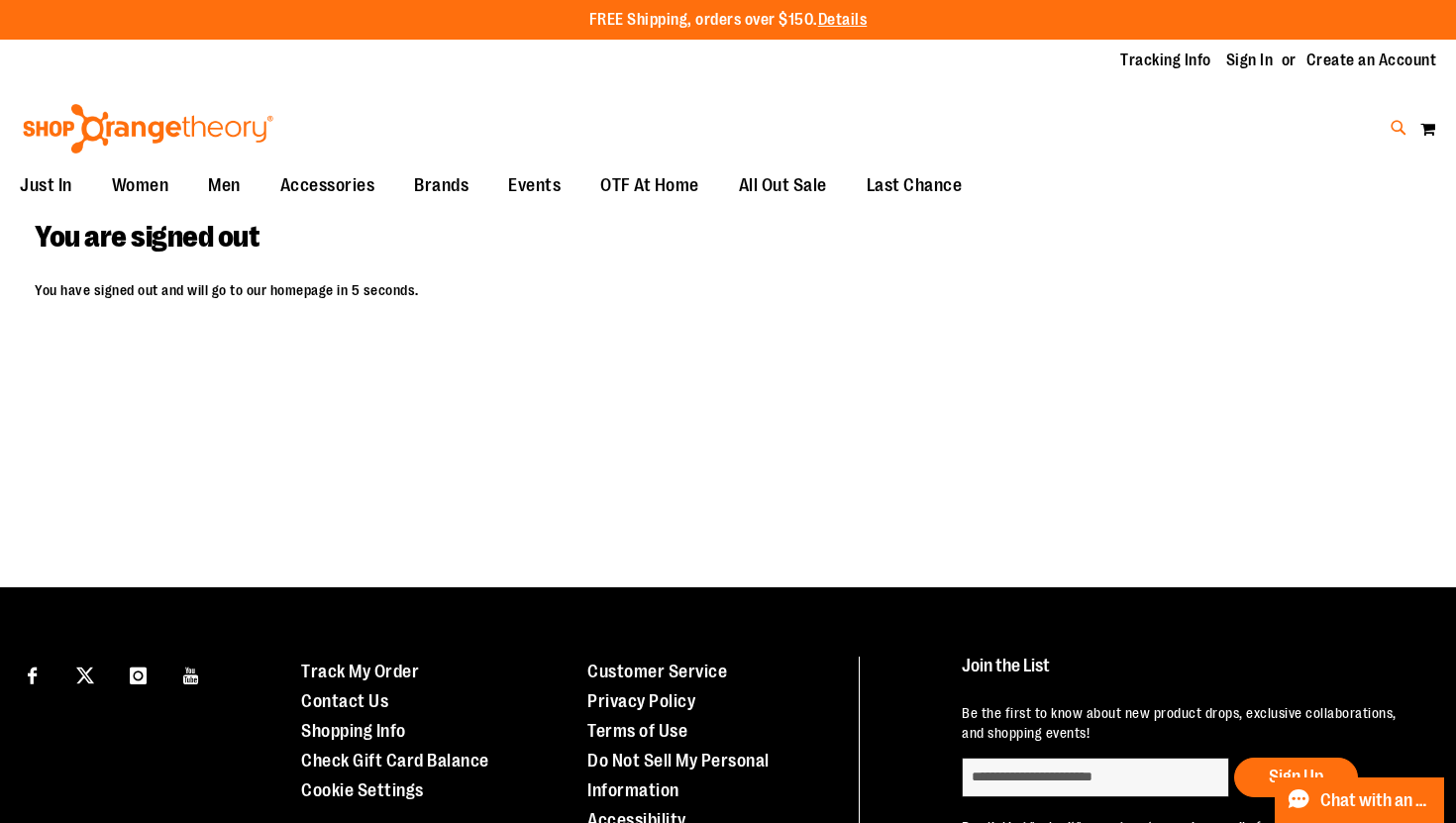 type on "**********" 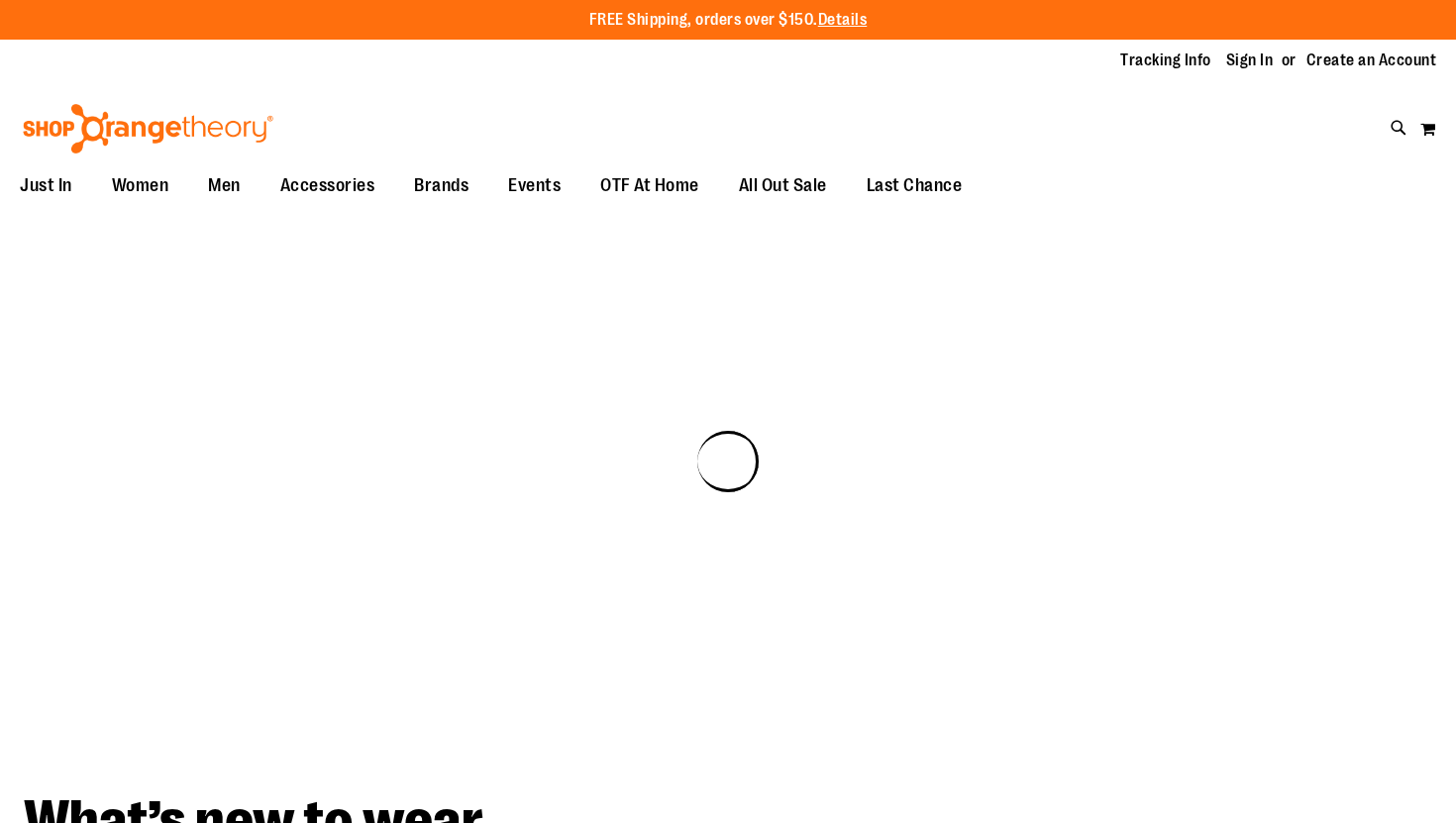 scroll, scrollTop: 0, scrollLeft: 0, axis: both 